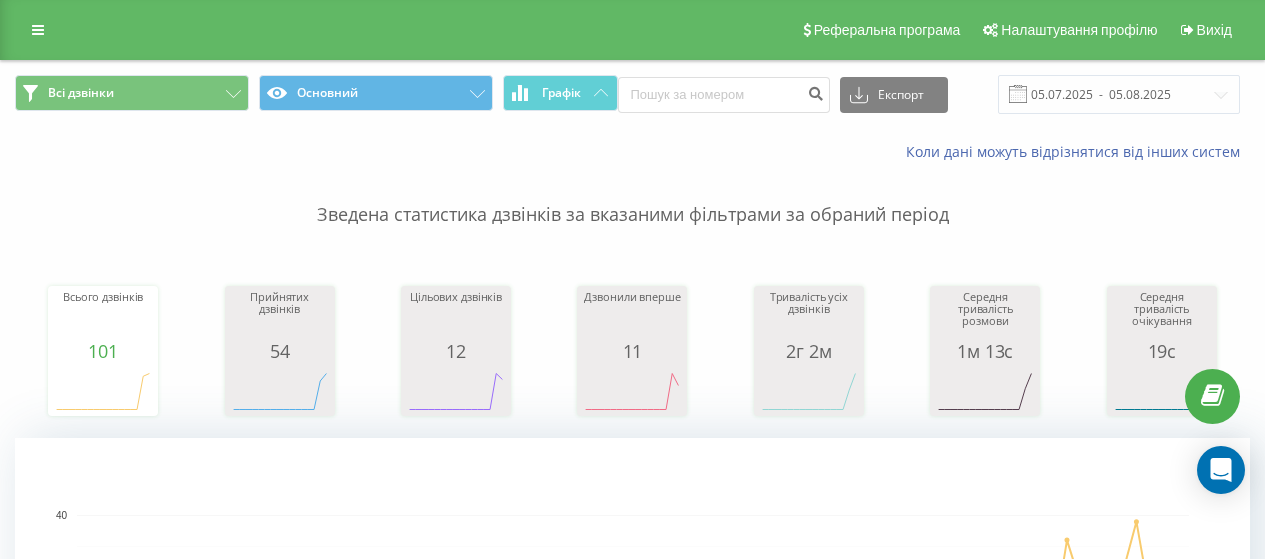 scroll, scrollTop: 0, scrollLeft: 0, axis: both 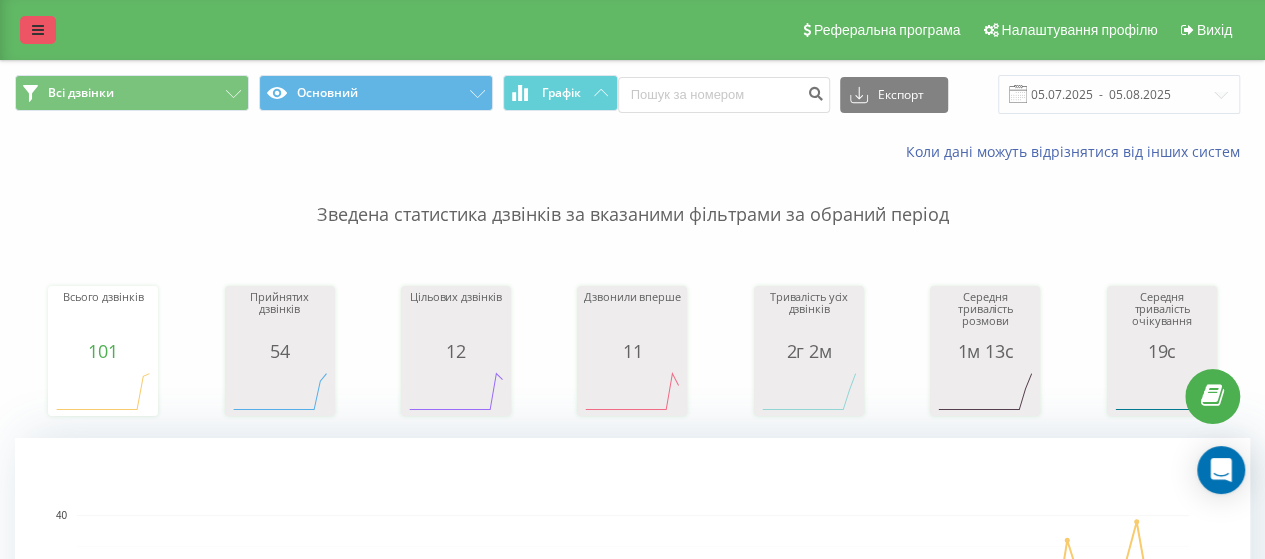 click at bounding box center [38, 30] 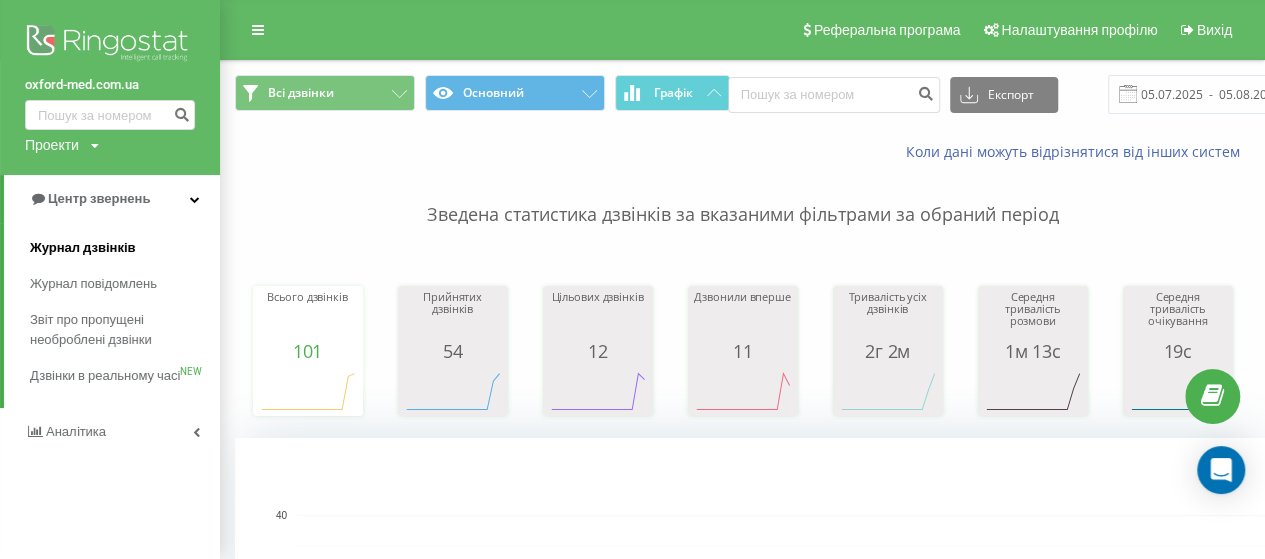 click on "Журнал дзвінків" at bounding box center [83, 248] 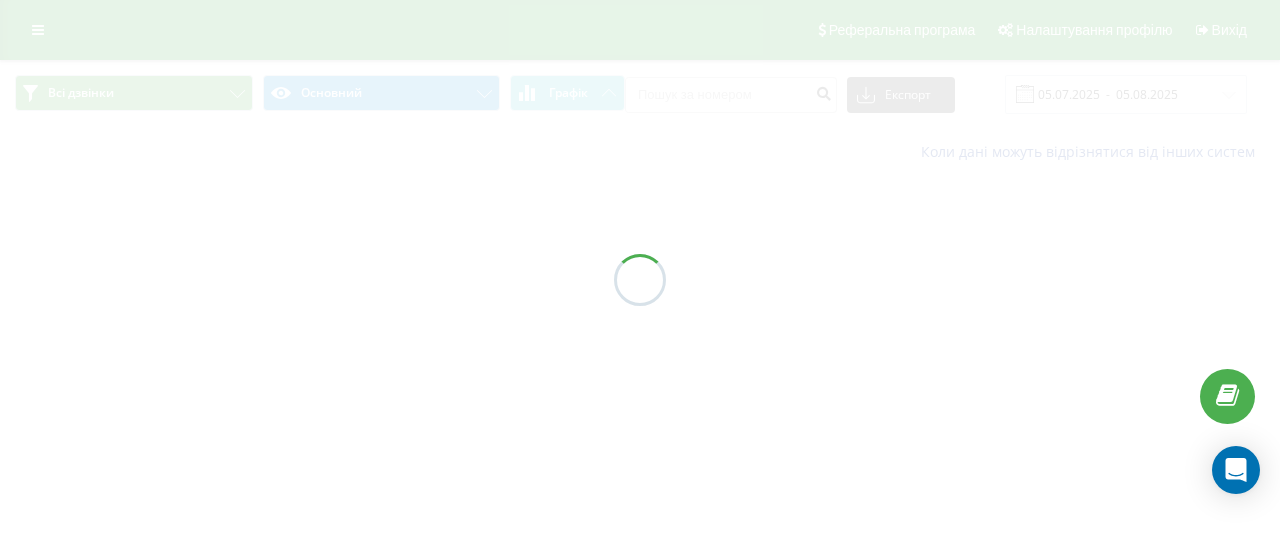 scroll, scrollTop: 0, scrollLeft: 0, axis: both 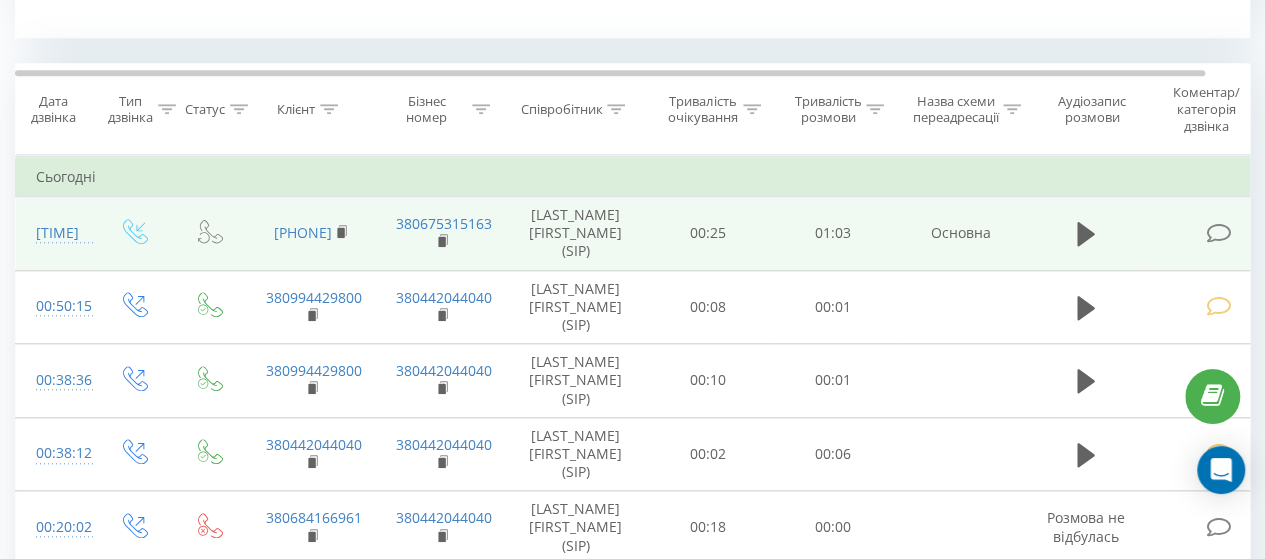 click at bounding box center (1220, 231) 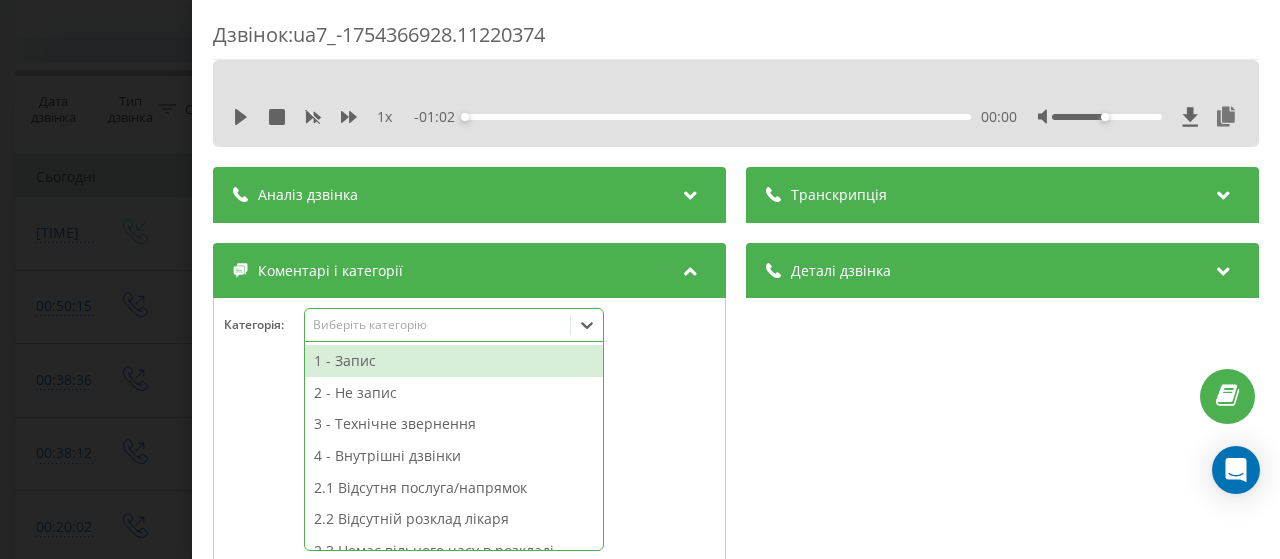 click 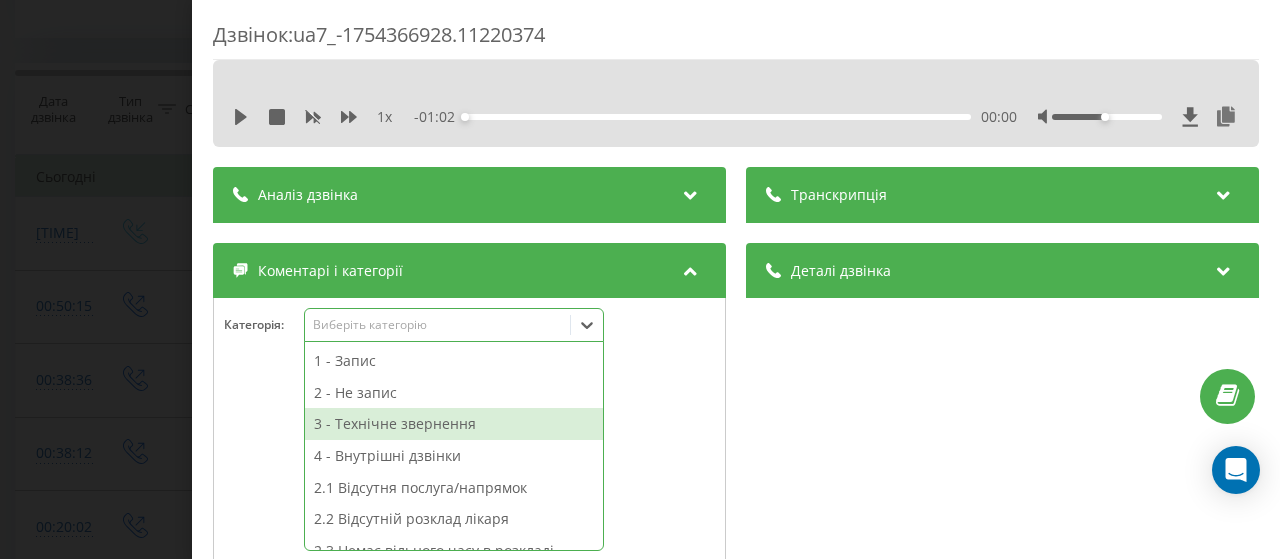 click on "3 - Технічне звернення" at bounding box center [454, 424] 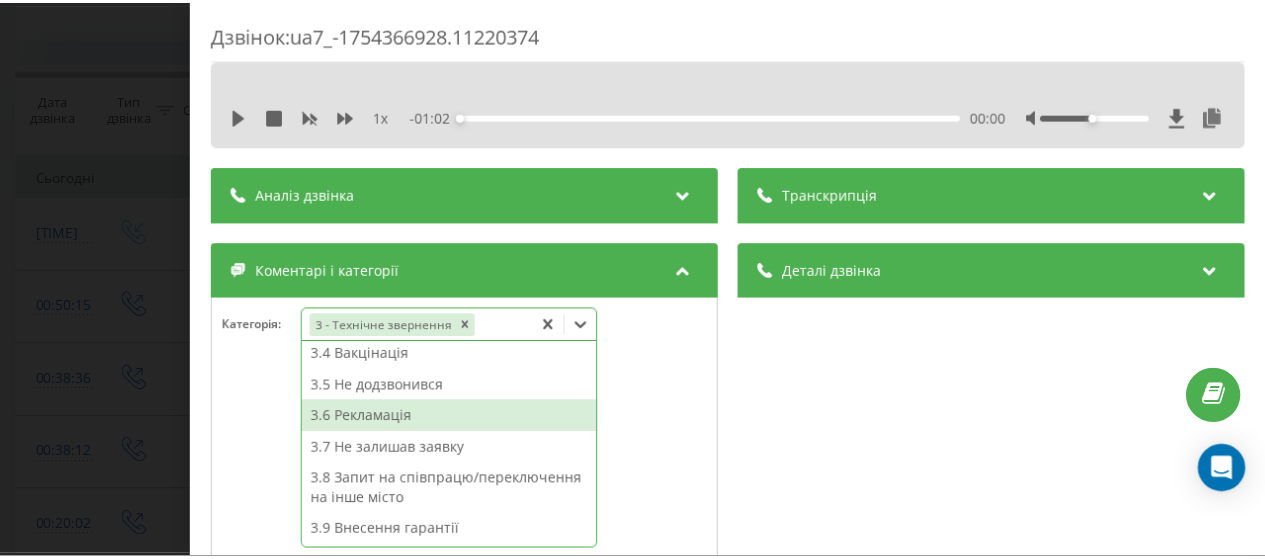 scroll, scrollTop: 306, scrollLeft: 0, axis: vertical 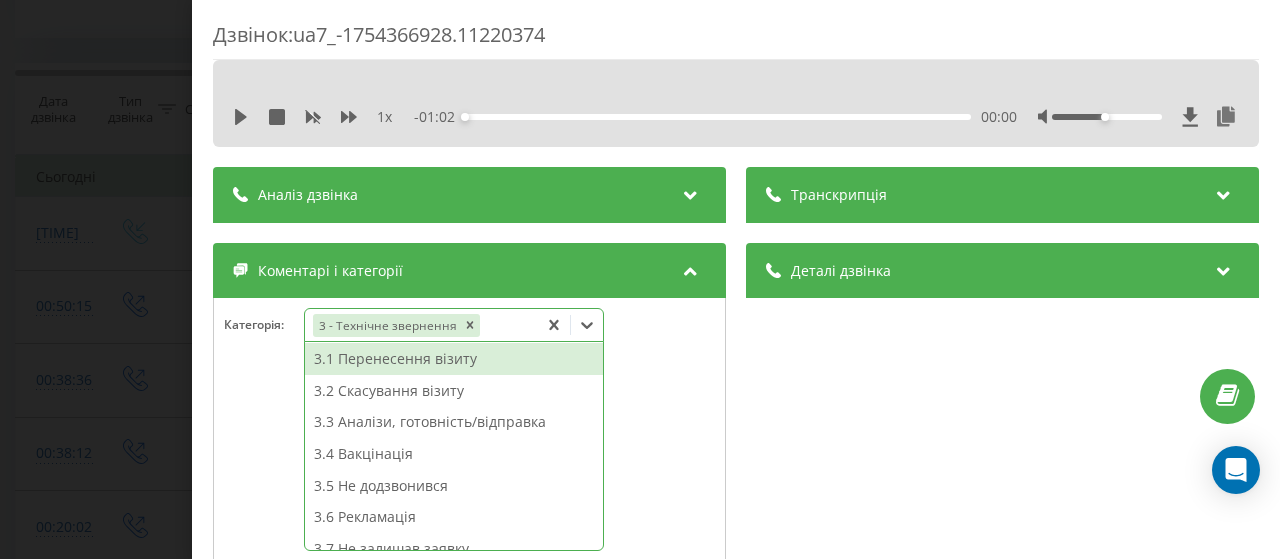 click on "3.1  Перенесення візиту" at bounding box center (454, 359) 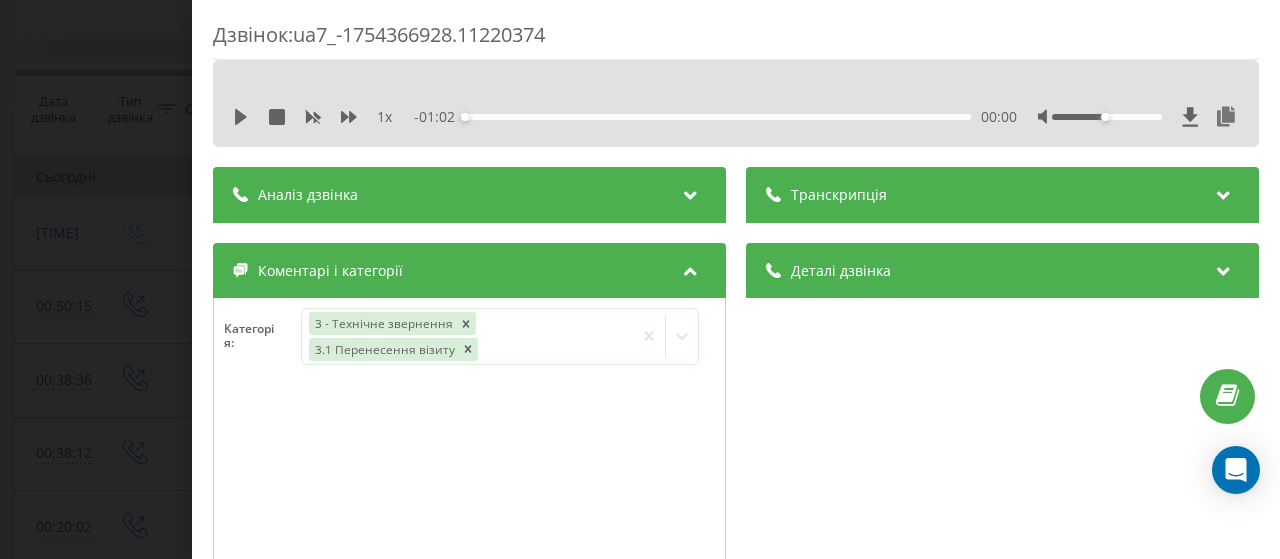 click on "Дзвінок :  ua7_-1754366928.11220374   1 x  - 01:02 00:00   00:00   Транскрипція Для AI-аналізу майбутніх дзвінків  налаштуйте та активуйте профіль на сторінці . Якщо профіль вже є і дзвінок відповідає його умовам, оновіть сторінку через 10 хвилин - AI аналізує поточний дзвінок. Аналіз дзвінка Для AI-аналізу майбутніх дзвінків  налаштуйте та активуйте профіль на сторінці . Якщо профіль вже є і дзвінок відповідає його умовам, оновіть сторінку через 10 хвилин - AI аналізує поточний дзвінок. Деталі дзвінка Загальне Дата дзвінка 2025-08-05 07:08:48 Тип дзвінка Вхідний Статус дзвінка Повторний 380989853021" at bounding box center (640, 279) 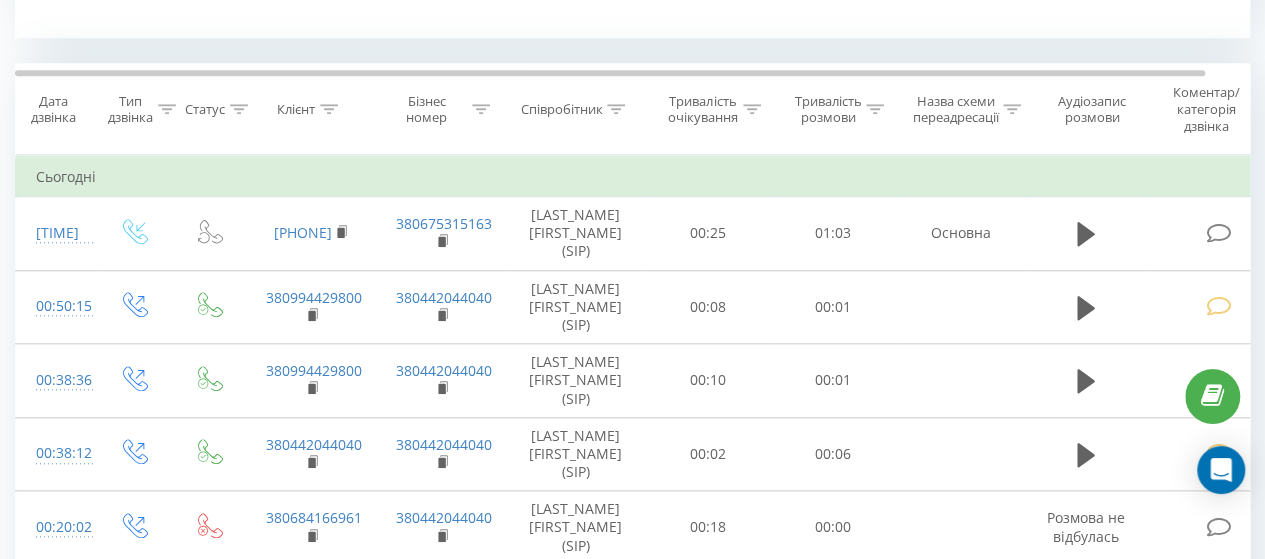 scroll, scrollTop: 700, scrollLeft: 0, axis: vertical 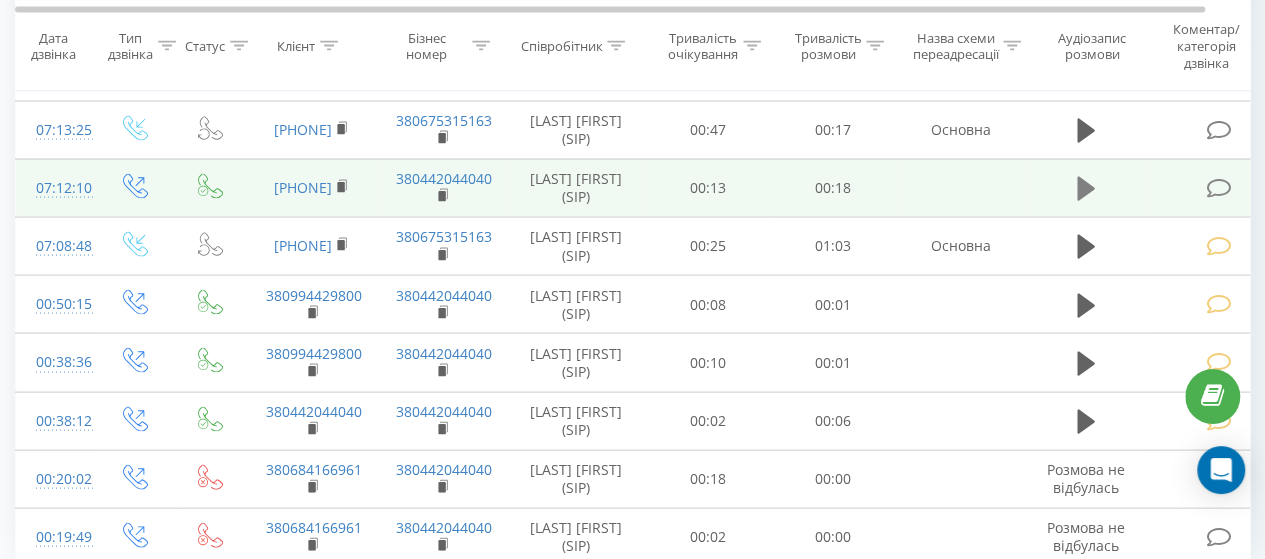 click 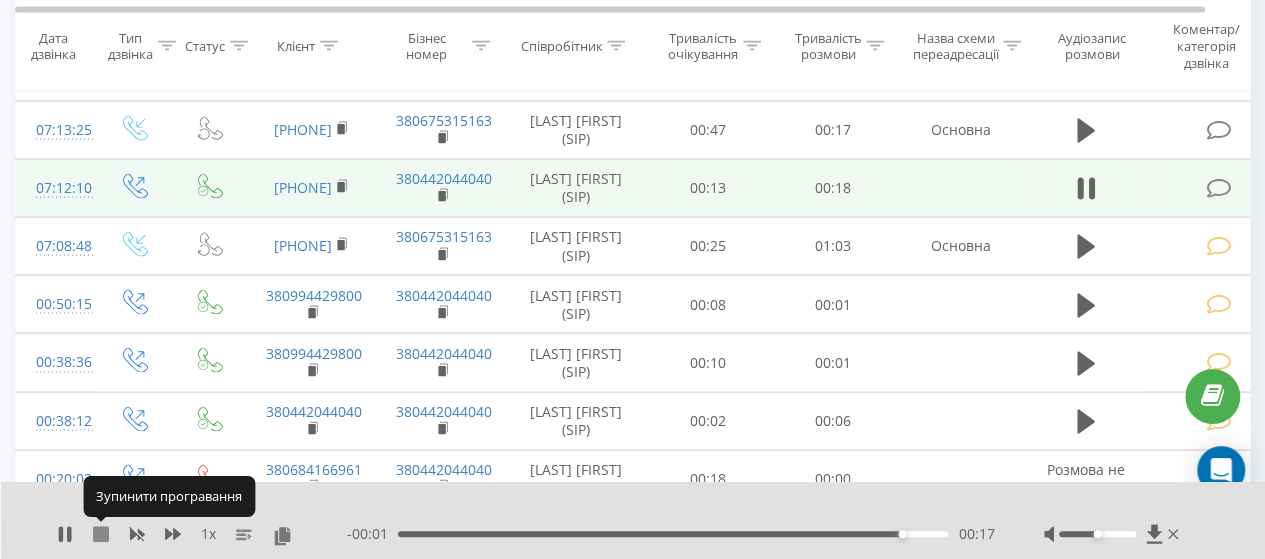 click 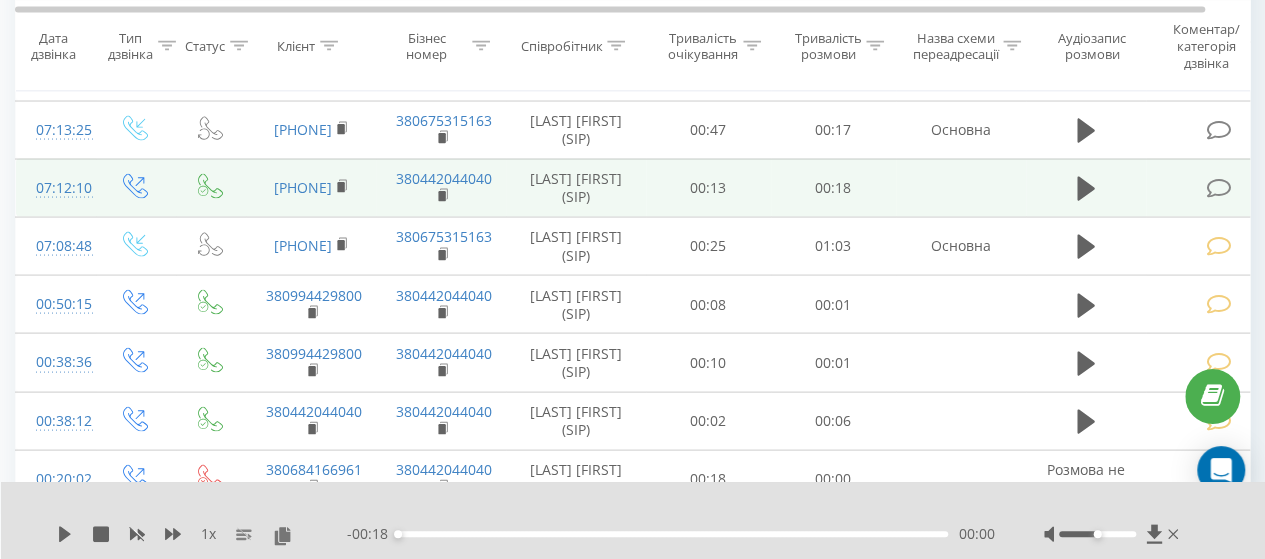 click at bounding box center [1218, 188] 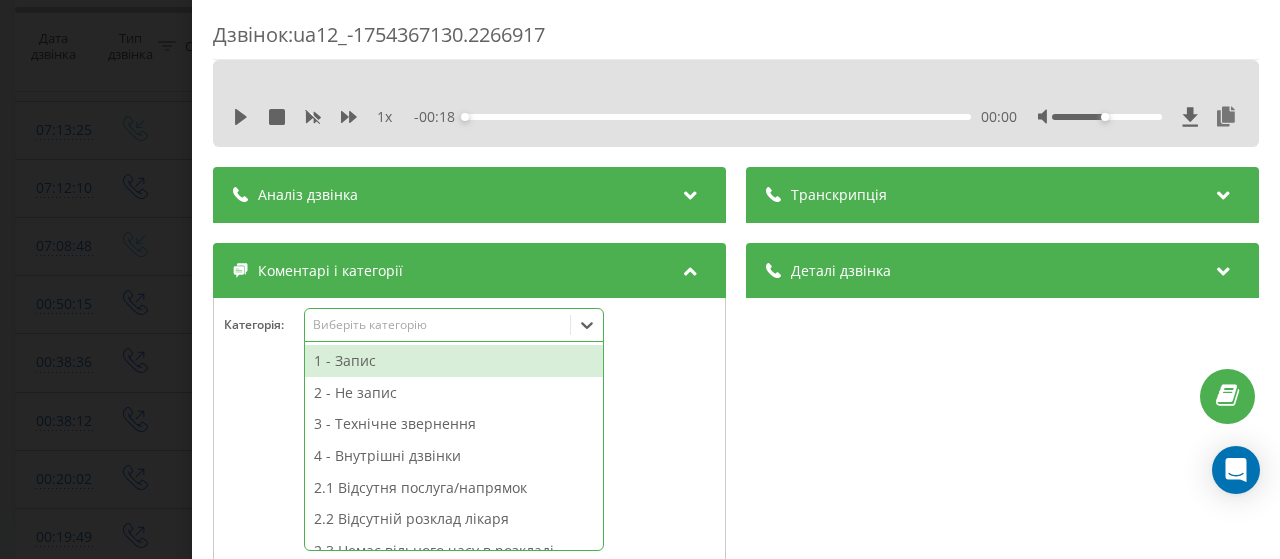 click 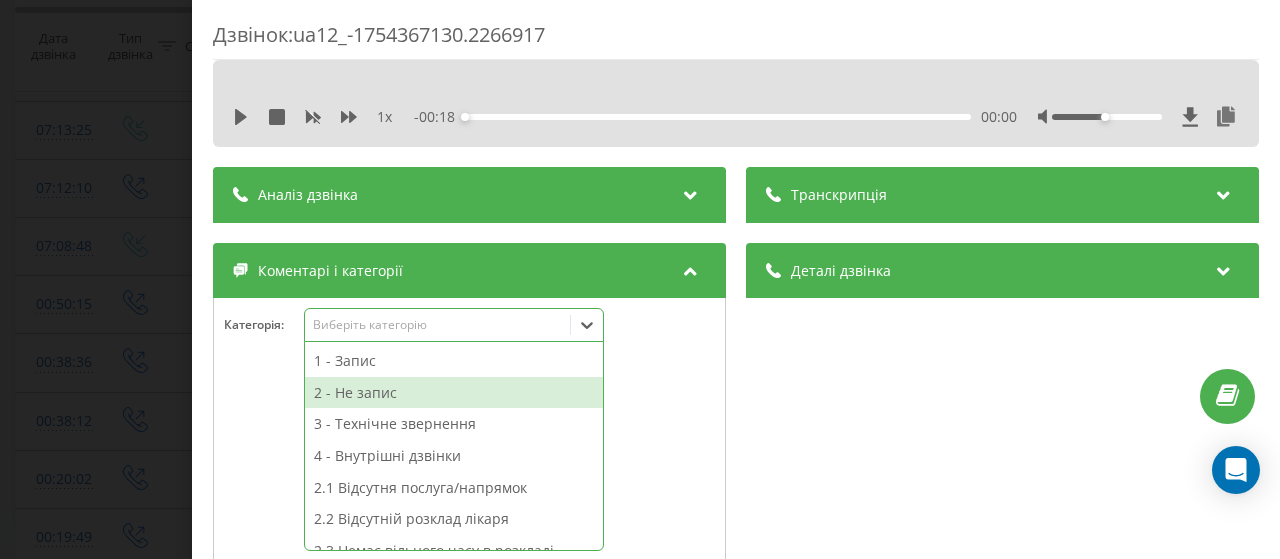 click on "2 - Не запис" at bounding box center (454, 393) 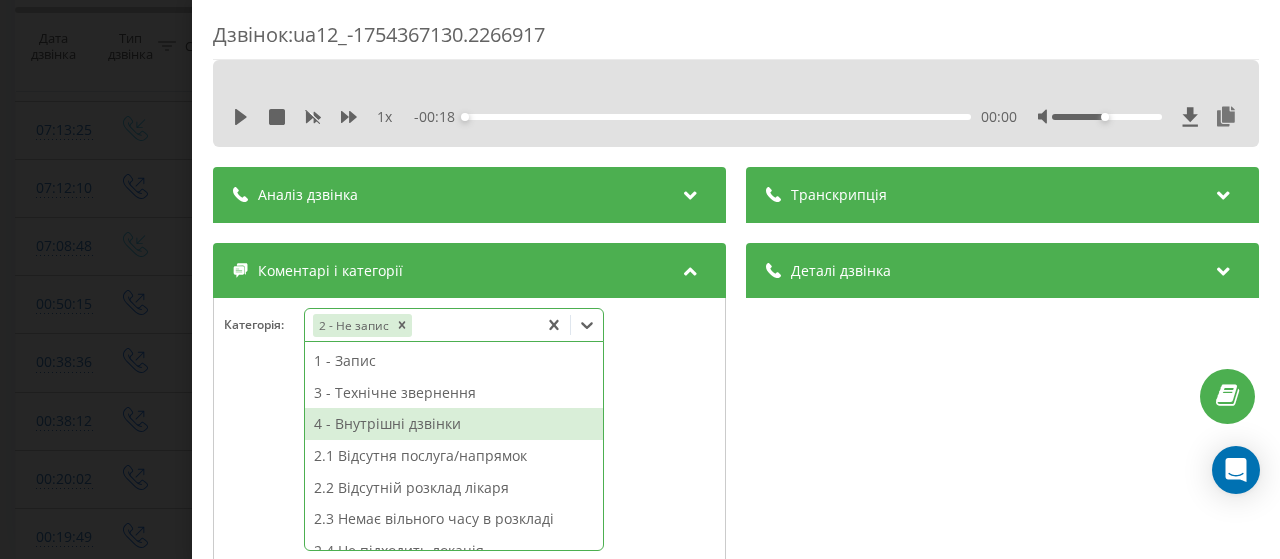 scroll, scrollTop: 200, scrollLeft: 0, axis: vertical 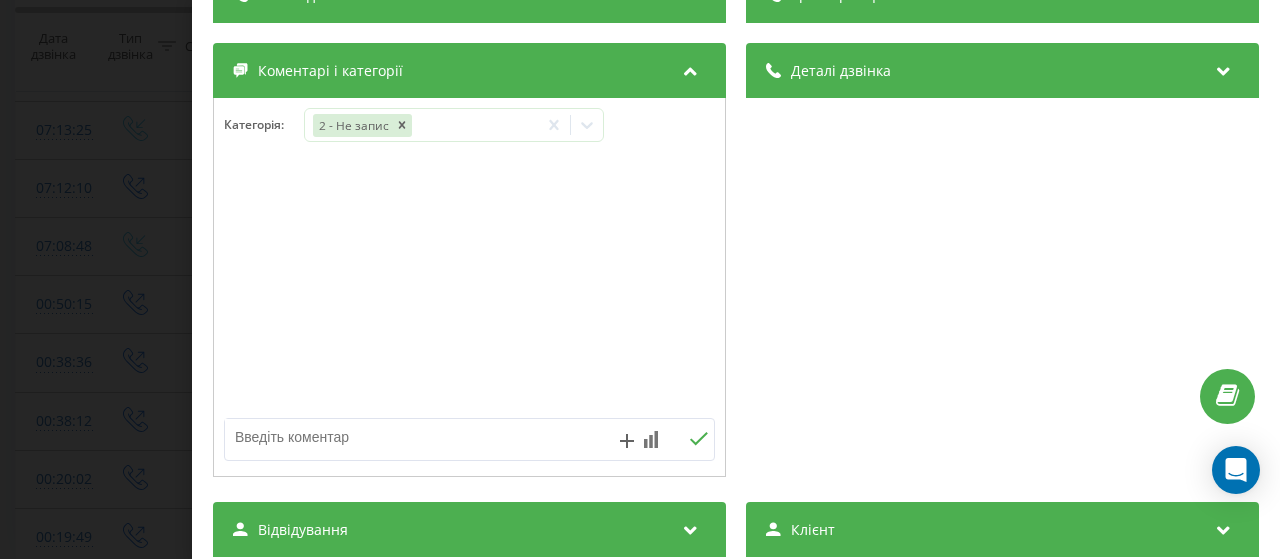 click at bounding box center (420, 437) 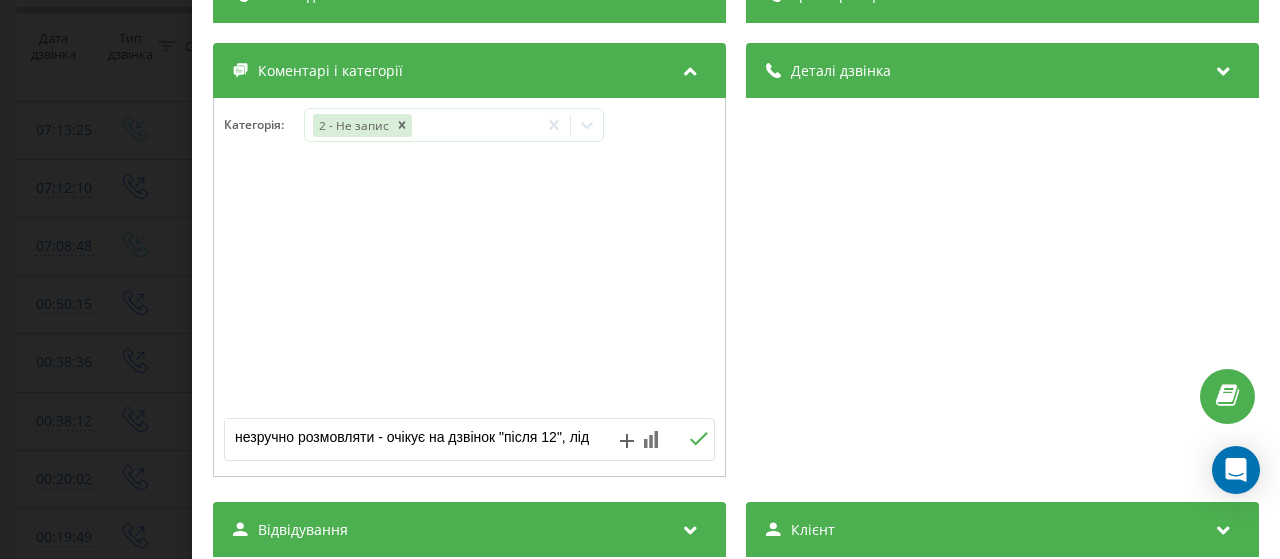 type on "незручно розмовляти - очікує на дзвінок "після 12", ліди" 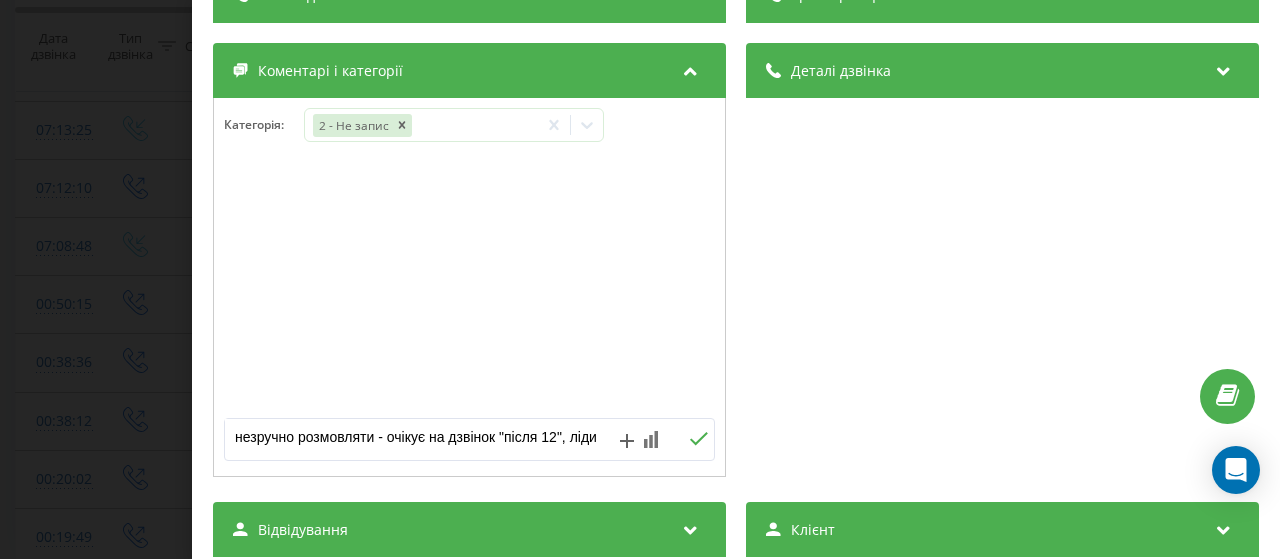 scroll, scrollTop: 300, scrollLeft: 0, axis: vertical 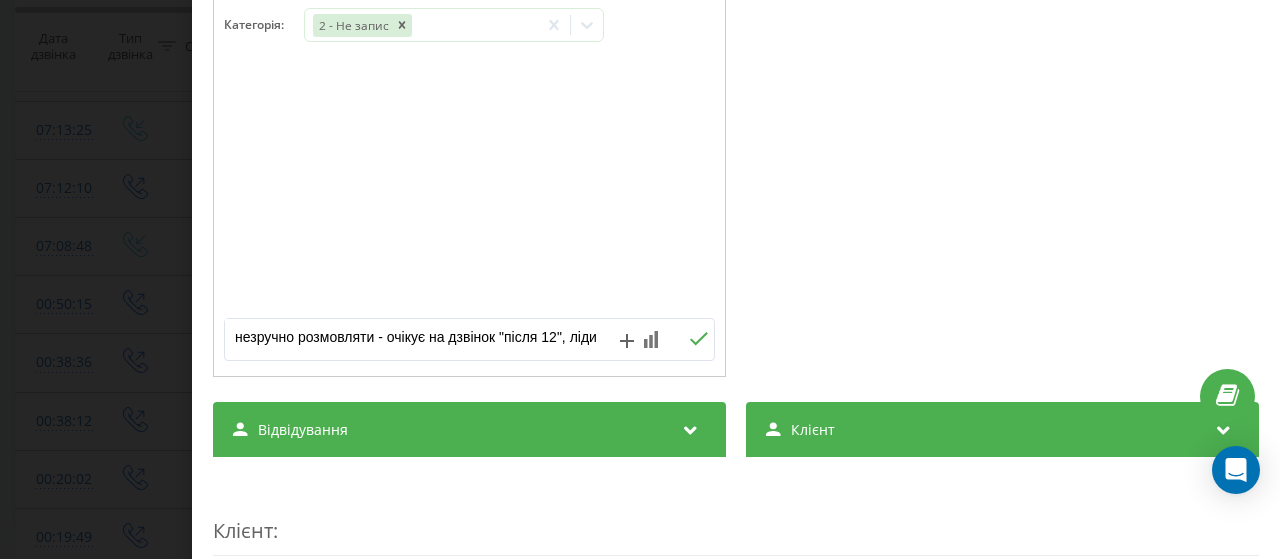 click 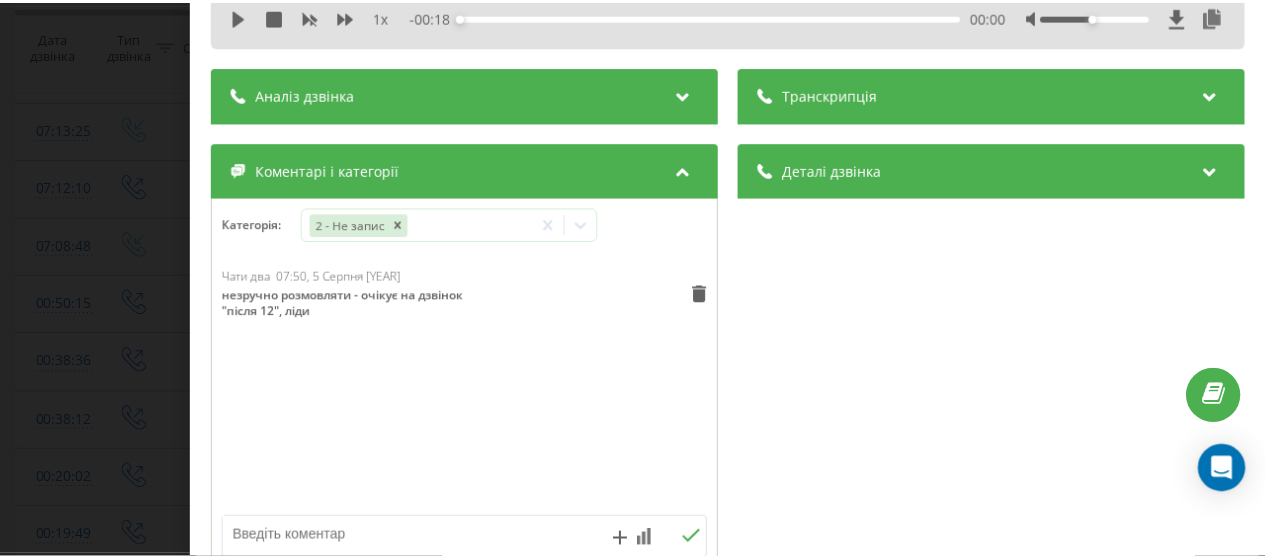 scroll, scrollTop: 0, scrollLeft: 0, axis: both 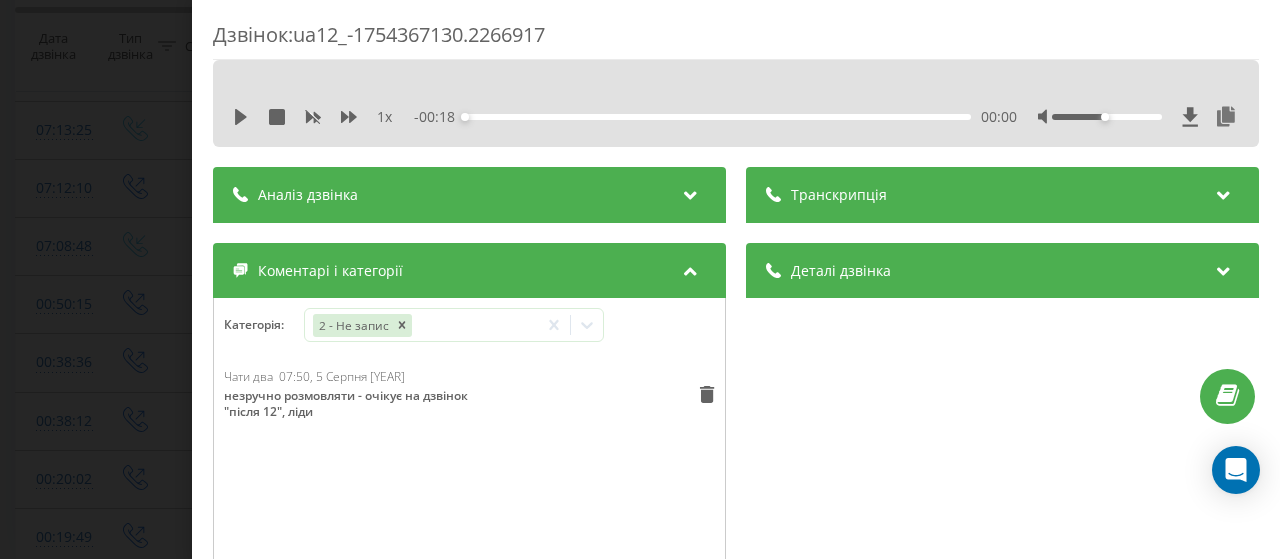 click on "Дзвінок :  ua12_-1754367130.2266917   1 x  - 00:18 00:00   00:00   Транскрипція Для AI-аналізу майбутніх дзвінків  налаштуйте та активуйте профіль на сторінці . Якщо профіль вже є і дзвінок відповідає його умовам, оновіть сторінку через 10 хвилин - AI аналізує поточний дзвінок. Аналіз дзвінка Для AI-аналізу майбутніх дзвінків  налаштуйте та активуйте профіль на сторінці . Якщо профіль вже є і дзвінок відповідає його умовам, оновіть сторінку через 10 хвилин - AI аналізує поточний дзвінок. Деталі дзвінка Загальне Дата дзвінка 2025-08-05 07:12:10 Тип дзвінка Вихідний Статус дзвінка Успішний 380442044040" at bounding box center (640, 279) 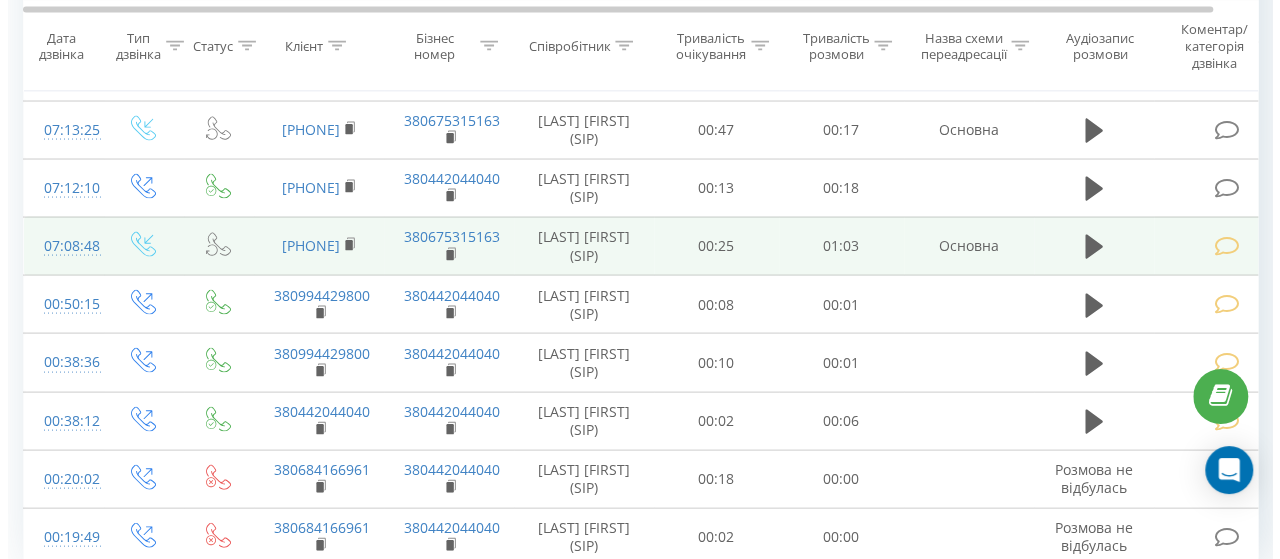 scroll, scrollTop: 1800, scrollLeft: 0, axis: vertical 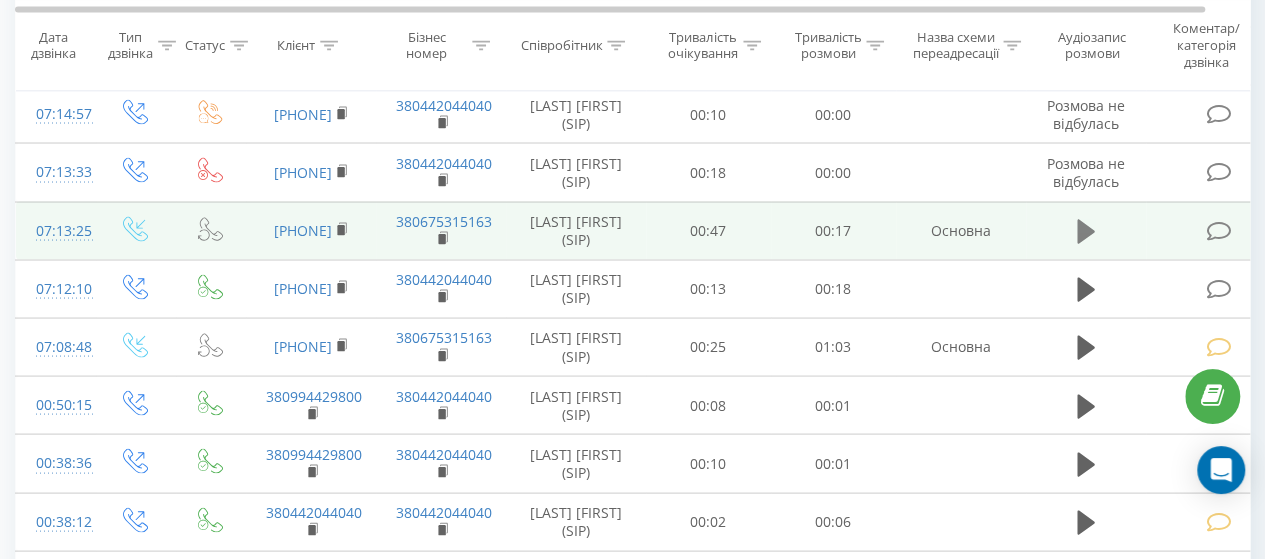 click 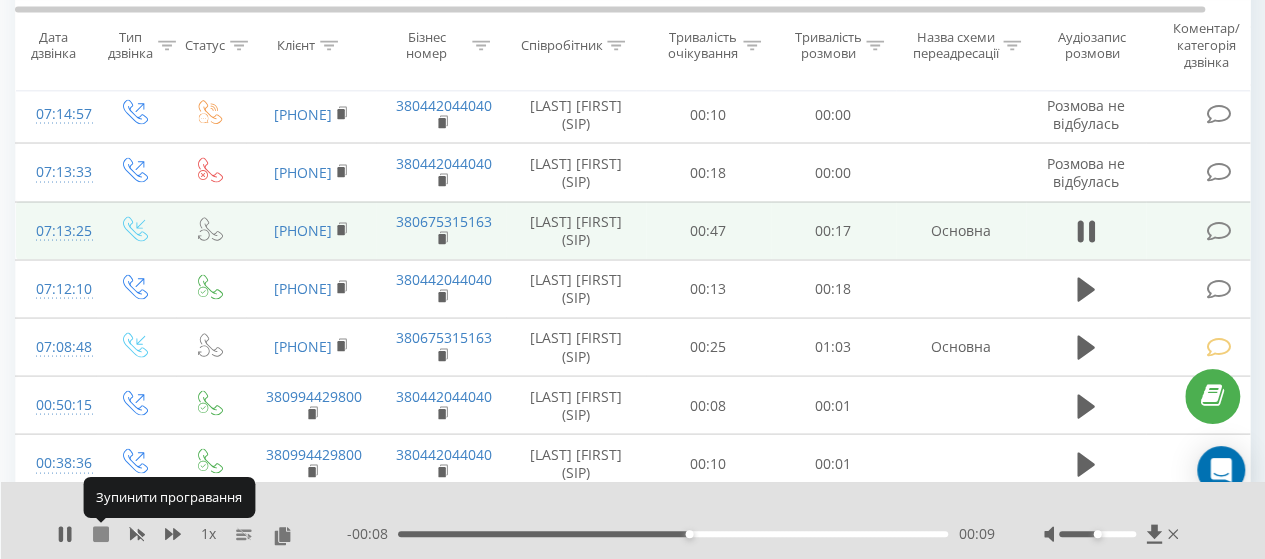 click 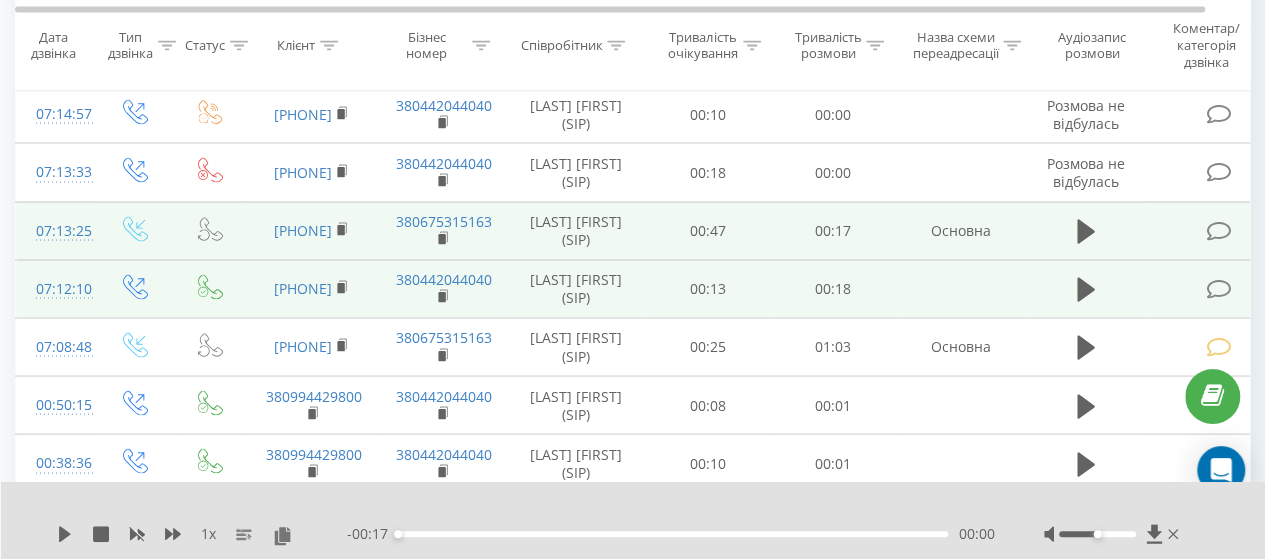 click at bounding box center [1221, 288] 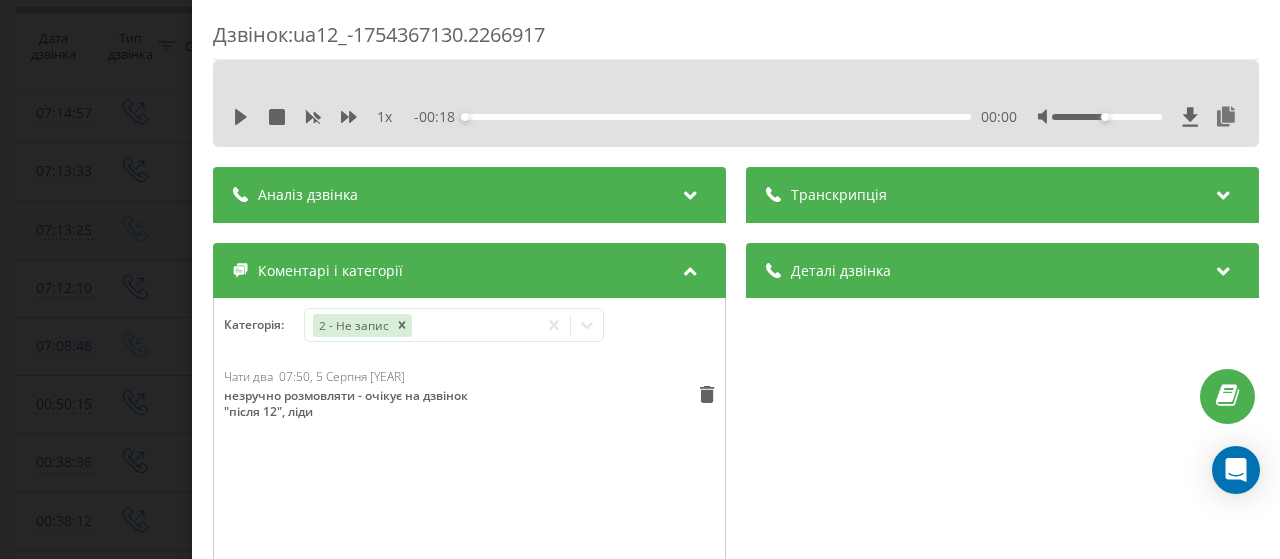 click on "Дзвінок :  ua12_-1754367130.2266917   1 x  - 00:18 00:00   00:00   Транскрипція Для AI-аналізу майбутніх дзвінків  налаштуйте та активуйте профіль на сторінці . Якщо профіль вже є і дзвінок відповідає його умовам, оновіть сторінку через 10 хвилин - AI аналізує поточний дзвінок. Аналіз дзвінка Для AI-аналізу майбутніх дзвінків  налаштуйте та активуйте профіль на сторінці . Якщо профіль вже є і дзвінок відповідає його умовам, оновіть сторінку через 10 хвилин - AI аналізує поточний дзвінок. Деталі дзвінка Загальне Дата дзвінка 2025-08-05 07:12:10 Тип дзвінка Вихідний Статус дзвінка Успішний 380442044040" at bounding box center [640, 279] 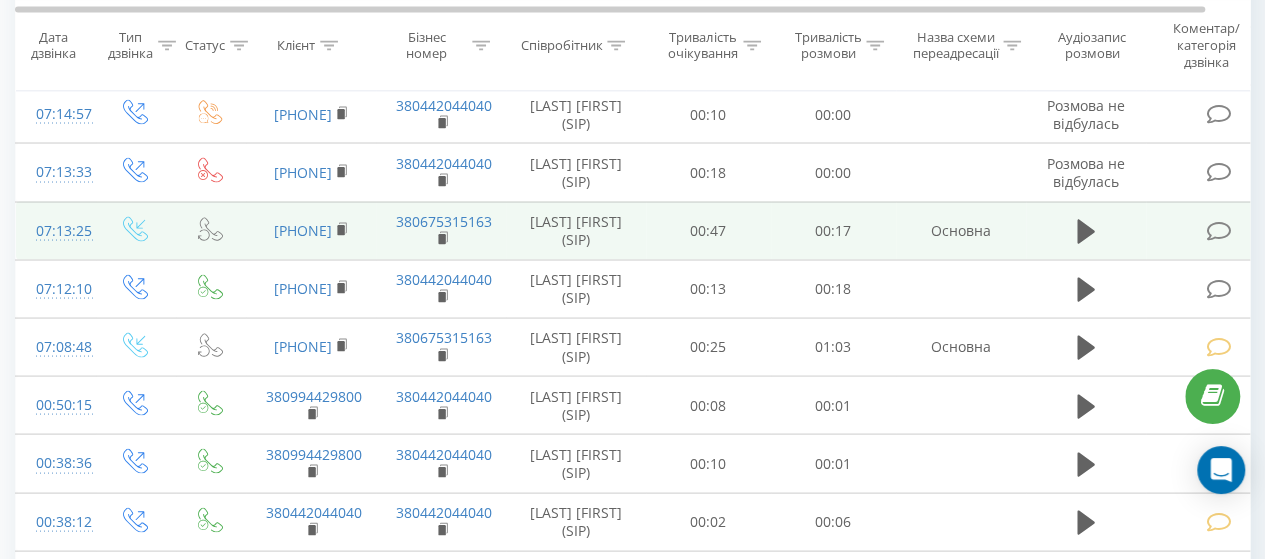 click at bounding box center (1218, 230) 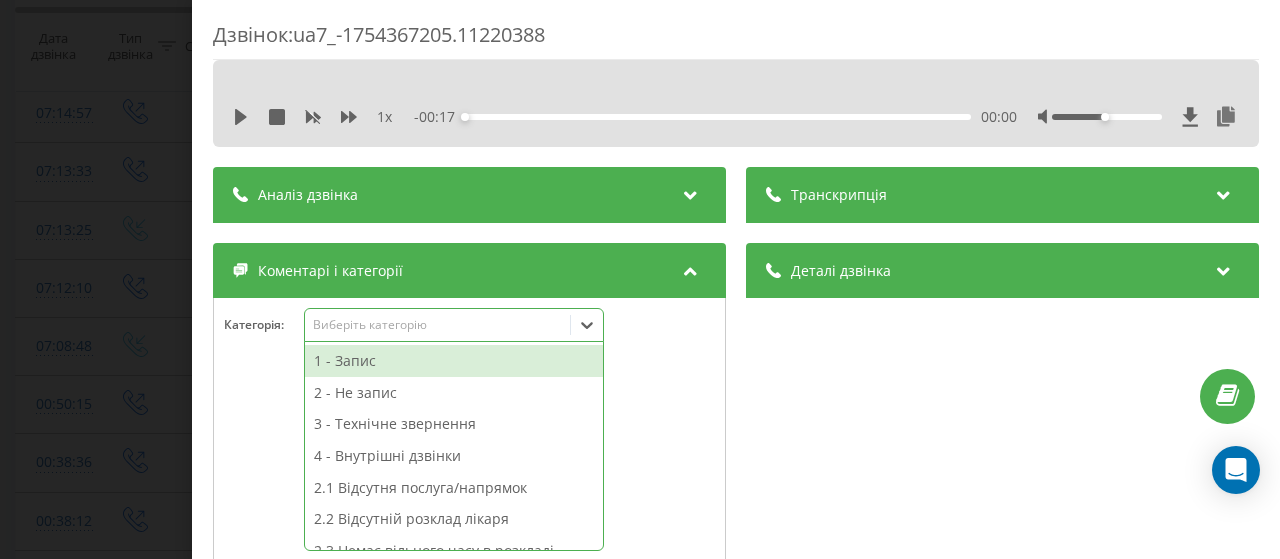 click 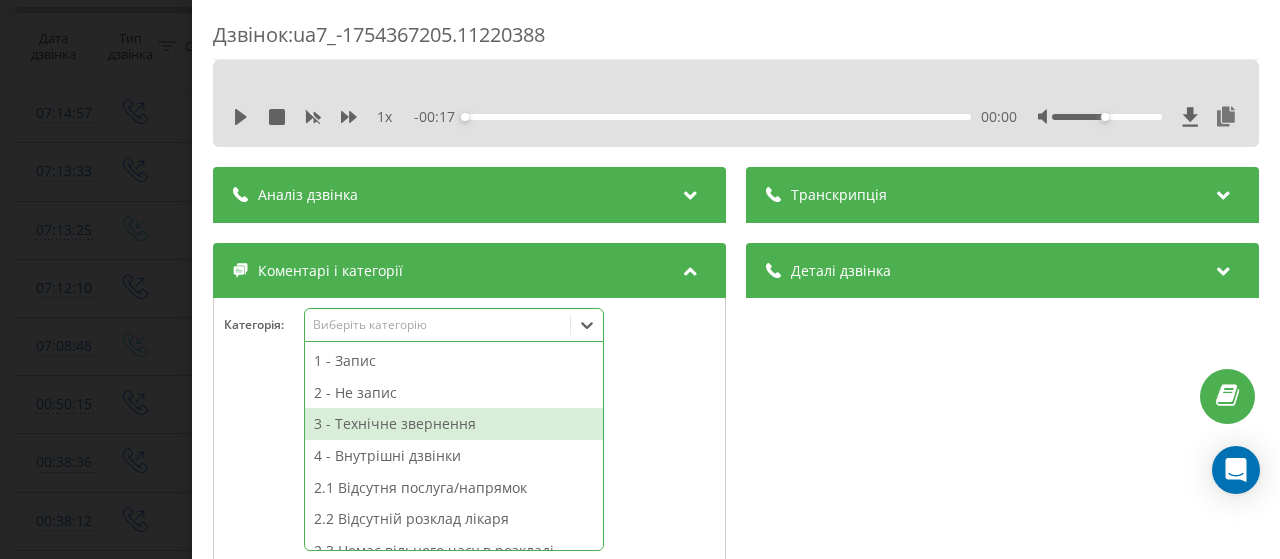 click on "3 - Технічне звернення" at bounding box center [454, 424] 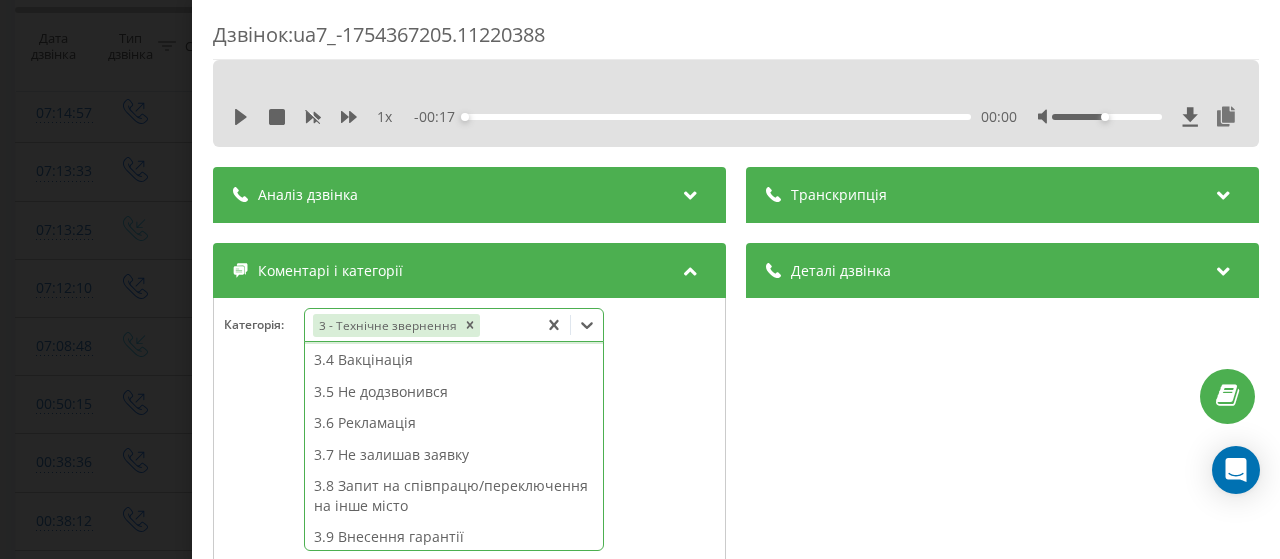scroll, scrollTop: 406, scrollLeft: 0, axis: vertical 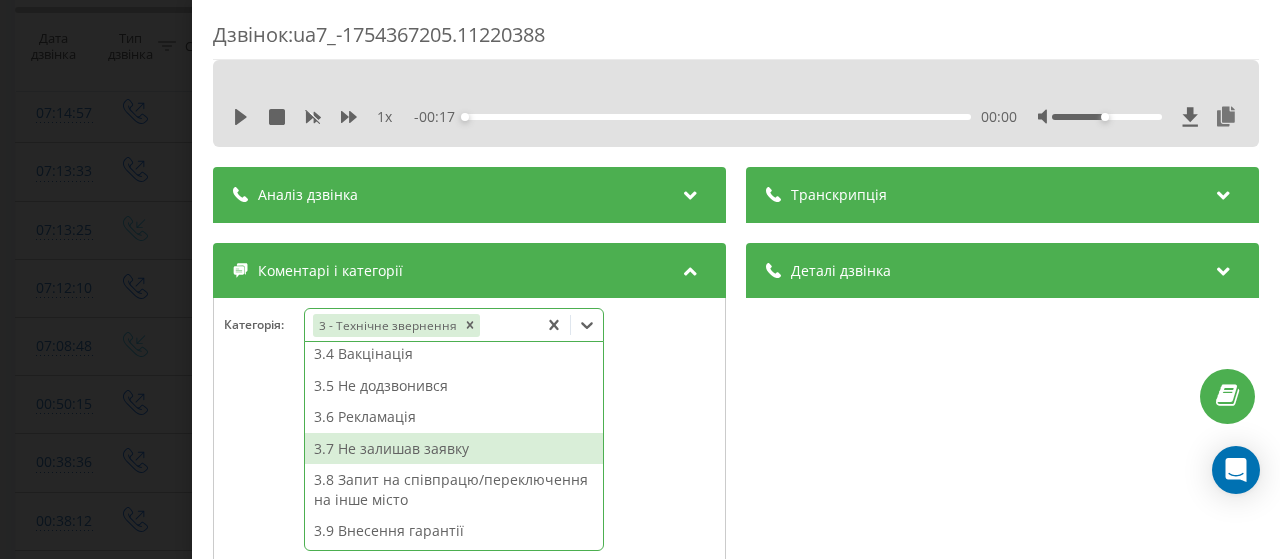 click at bounding box center [469, 488] 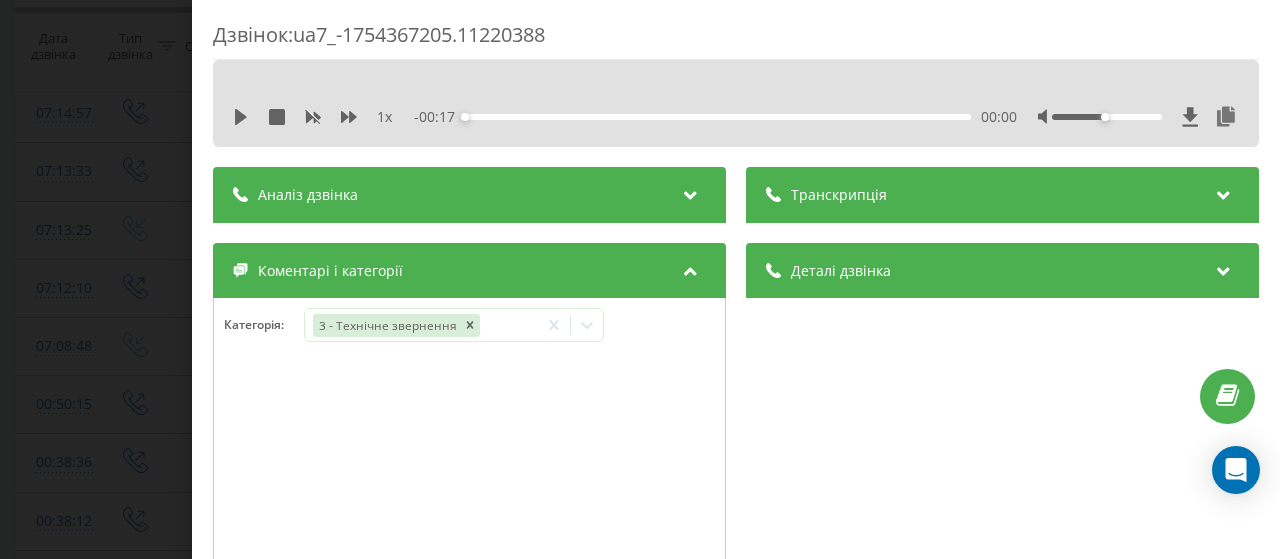 scroll, scrollTop: 200, scrollLeft: 0, axis: vertical 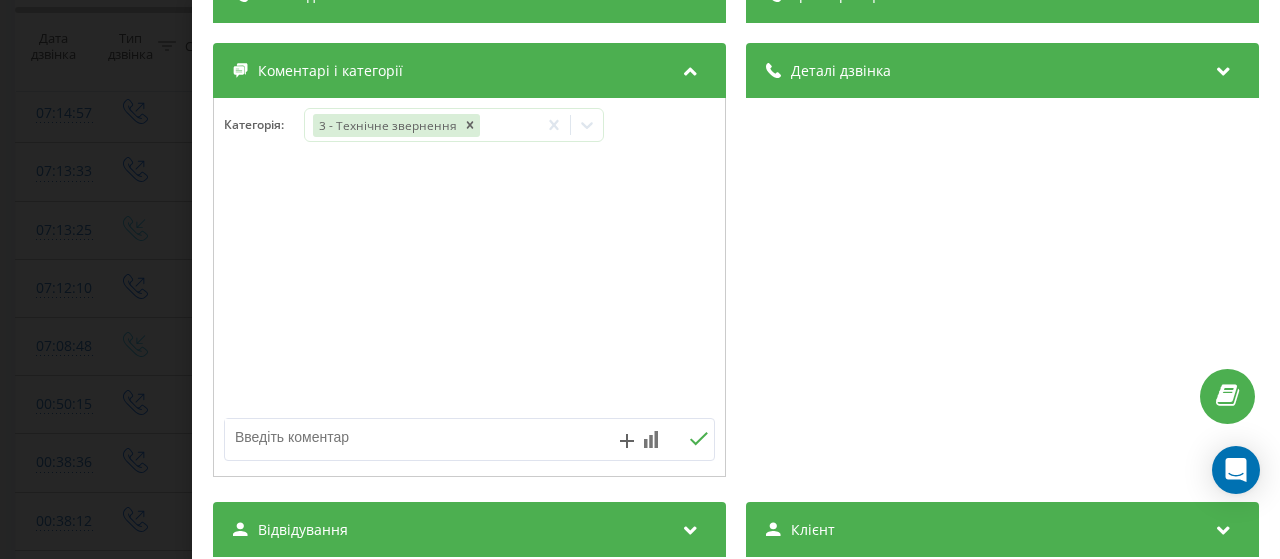 click at bounding box center (420, 437) 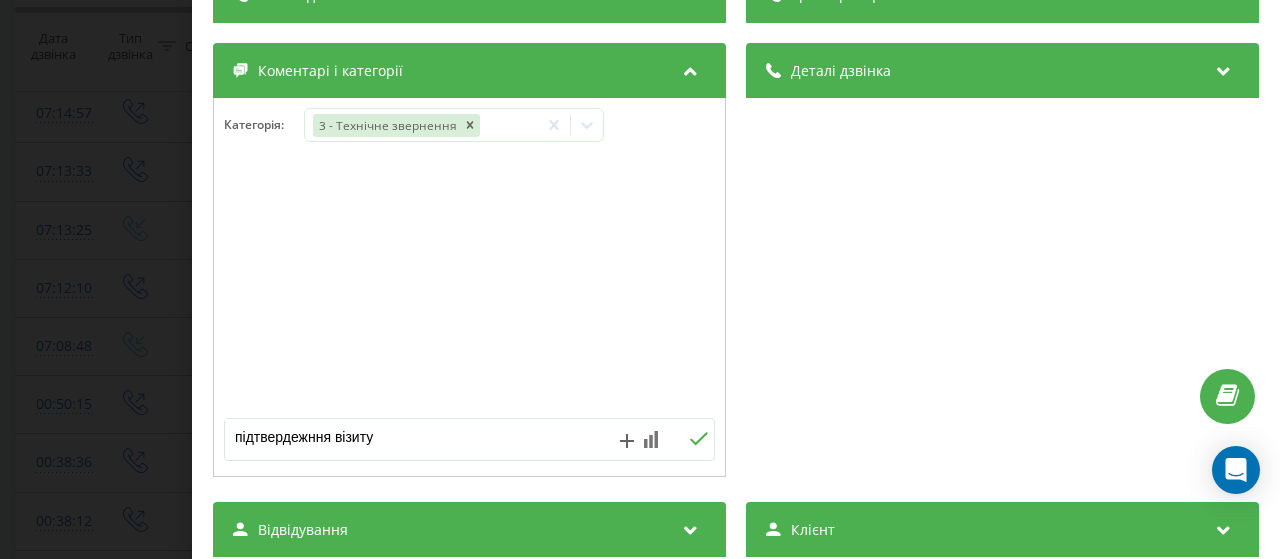 type on "підтвердежння візиту" 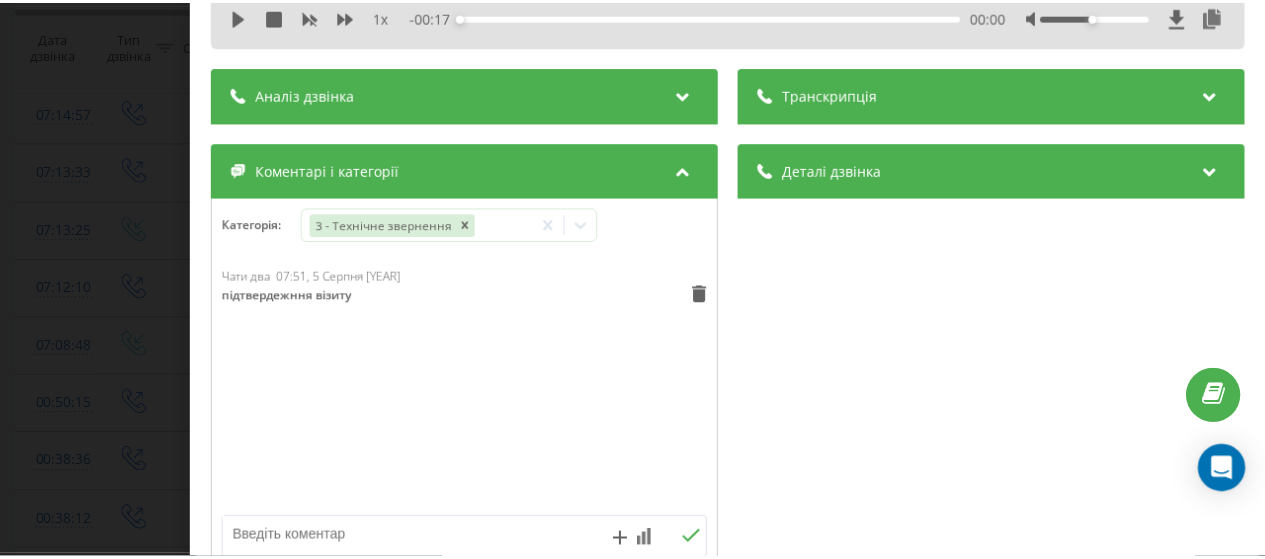 scroll, scrollTop: 0, scrollLeft: 0, axis: both 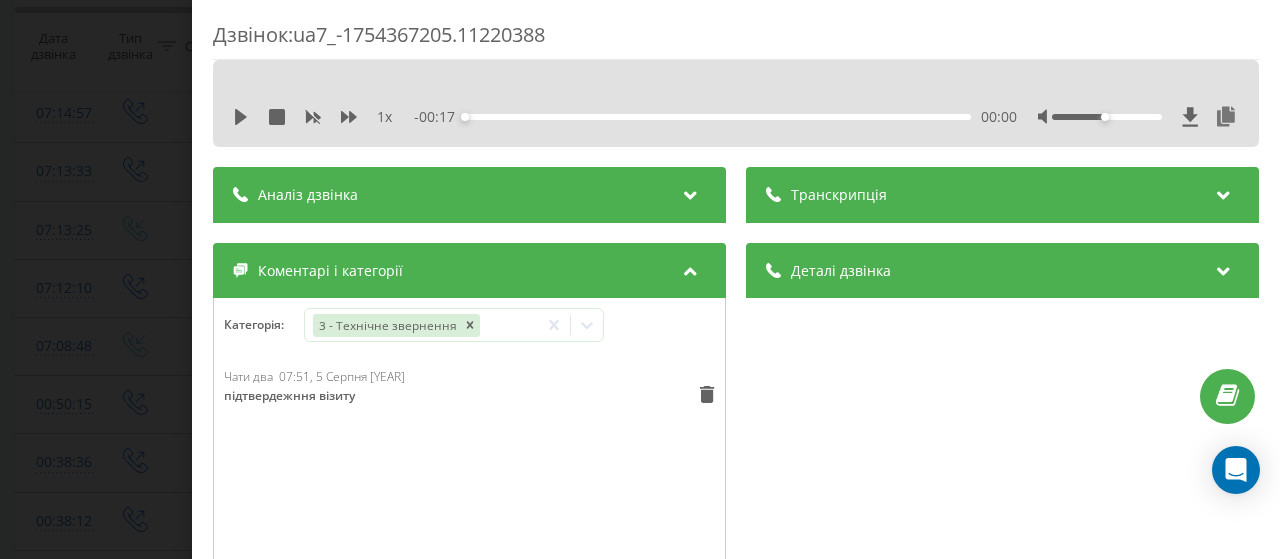 click on "Дзвінок :  ua7_-1754367205.11220388   1 x  - 00:17 00:00   00:00   Транскрипція Для AI-аналізу майбутніх дзвінків  налаштуйте та активуйте профіль на сторінці . Якщо профіль вже є і дзвінок відповідає його умовам, оновіть сторінку через 10 хвилин - AI аналізує поточний дзвінок. Аналіз дзвінка Для AI-аналізу майбутніх дзвінків  налаштуйте та активуйте профіль на сторінці . Якщо профіль вже є і дзвінок відповідає його умовам, оновіть сторінку через 10 хвилин - AI аналізує поточний дзвінок. Деталі дзвінка Загальне Дата дзвінка 2025-08-05 07:13:25 Тип дзвінка Вхідний Статус дзвінка Повторний 380989853021" at bounding box center (640, 279) 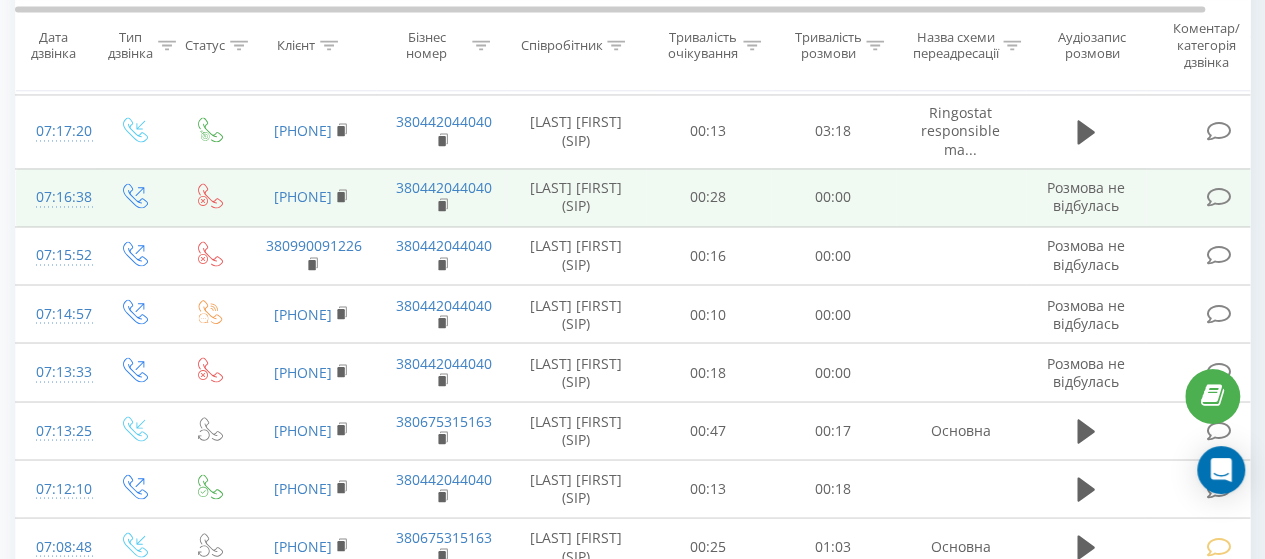 scroll, scrollTop: 1500, scrollLeft: 0, axis: vertical 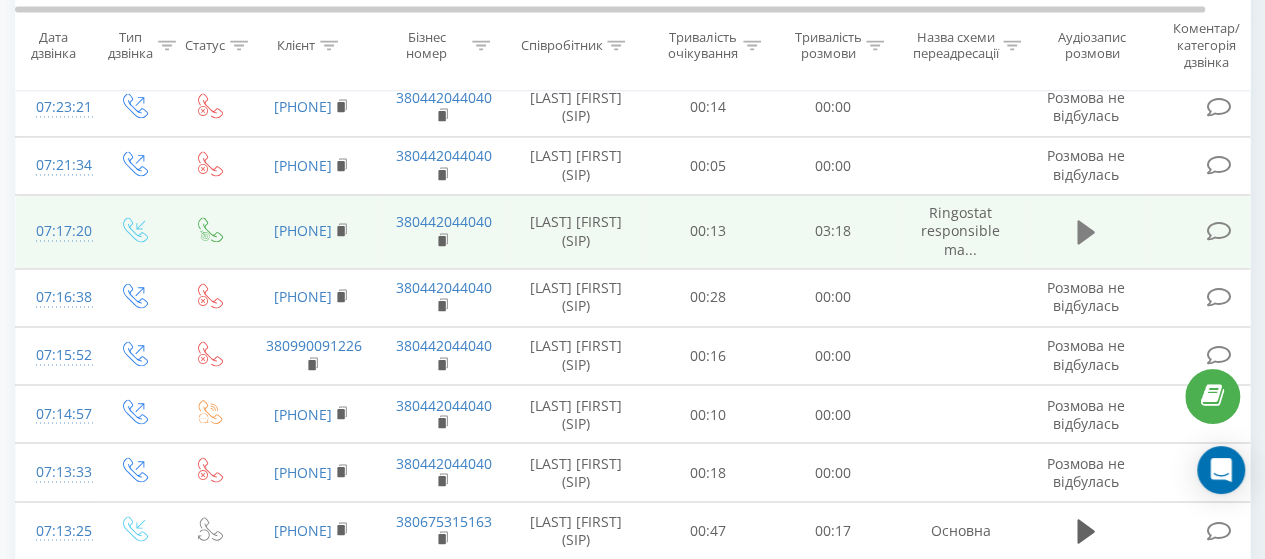 click 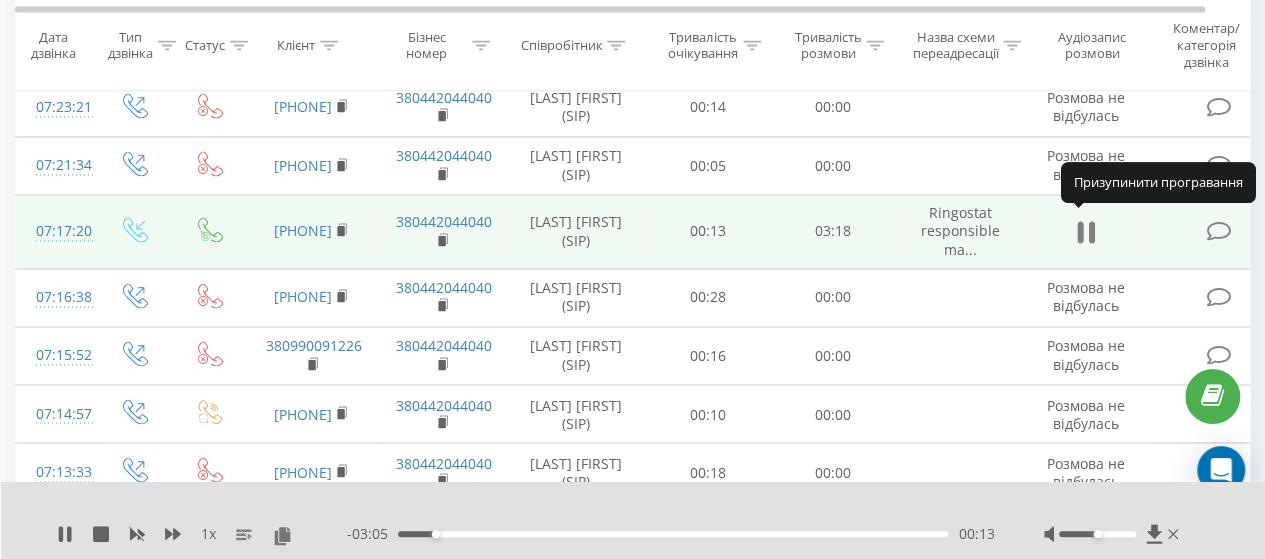 click 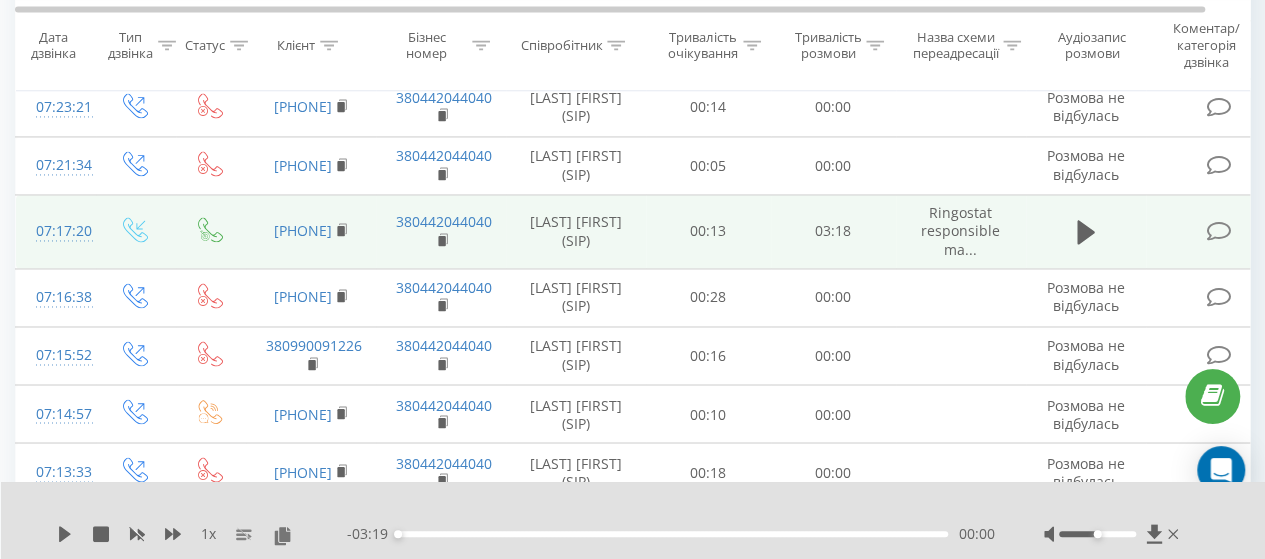 click at bounding box center (1220, 229) 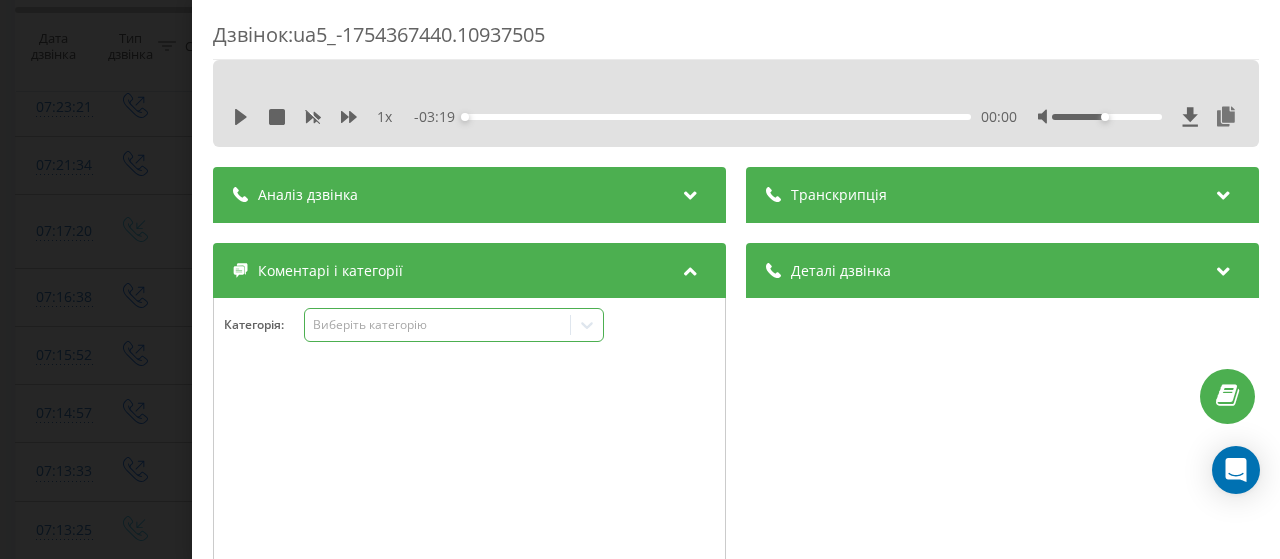 click 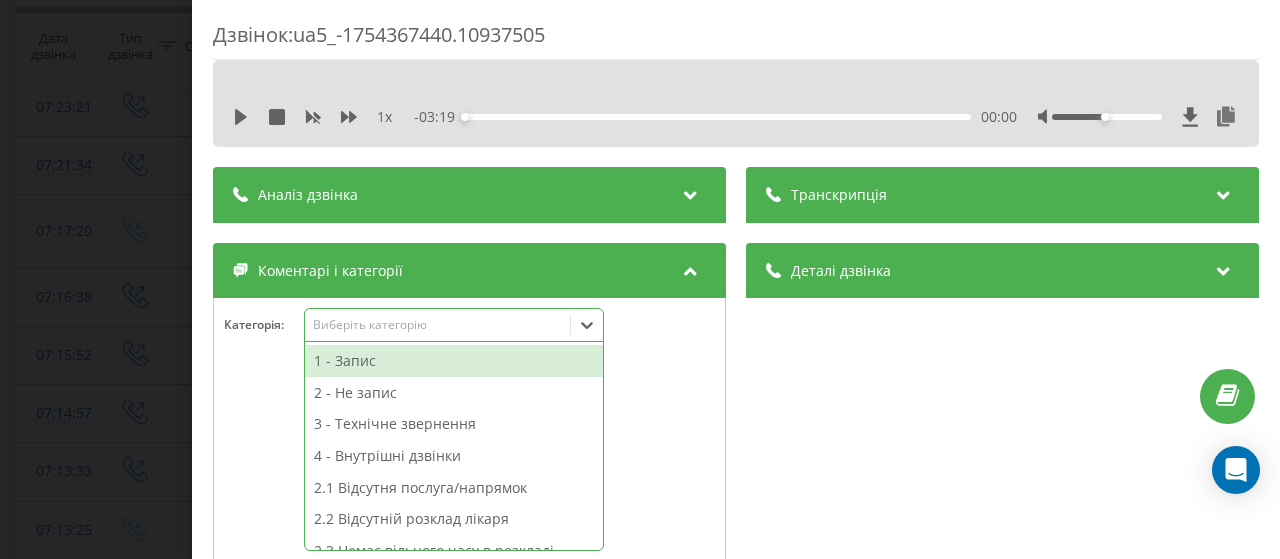 click on "1 - Запис" at bounding box center (454, 361) 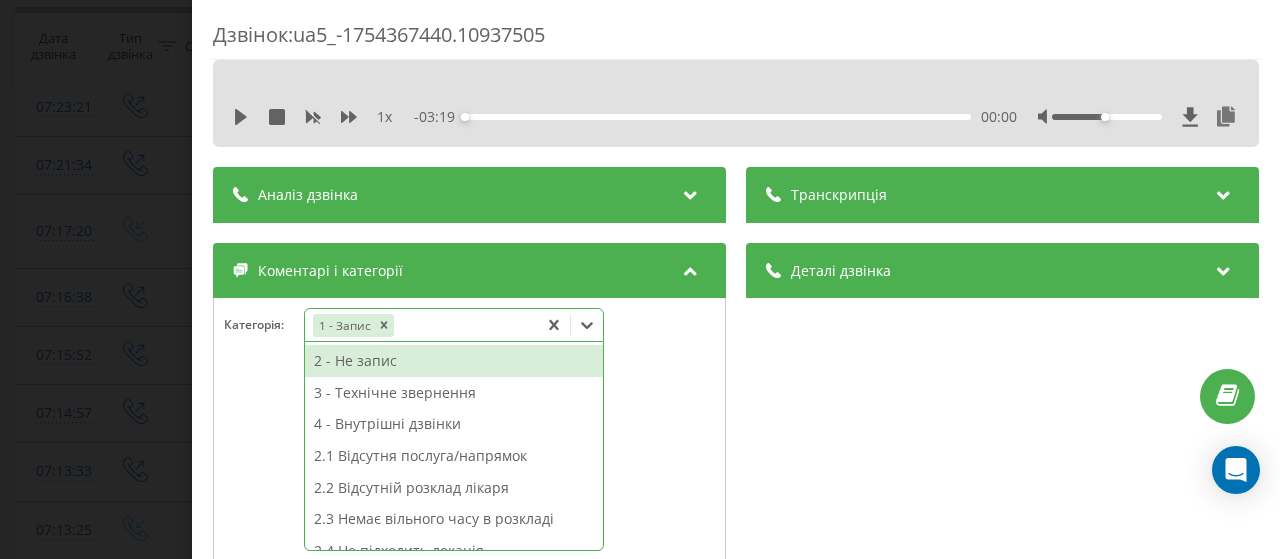 click on "Дзвінок :  ua5_-1754367440.10937505   1 x  - 03:19 00:00   00:00   Транскрипція Для AI-аналізу майбутніх дзвінків  налаштуйте та активуйте профіль на сторінці . Якщо профіль вже є і дзвінок відповідає його умовам, оновіть сторінку через 10 хвилин - AI аналізує поточний дзвінок. Аналіз дзвінка Для AI-аналізу майбутніх дзвінків  налаштуйте та активуйте профіль на сторінці . Якщо профіль вже є і дзвінок відповідає його умовам, оновіть сторінку через 10 хвилин - AI аналізує поточний дзвінок. Деталі дзвінка Загальне Дата дзвінка 2025-08-05 07:17:20 Тип дзвінка Вхідний Статус дзвінка Цільовий 380931482771 :" at bounding box center (640, 279) 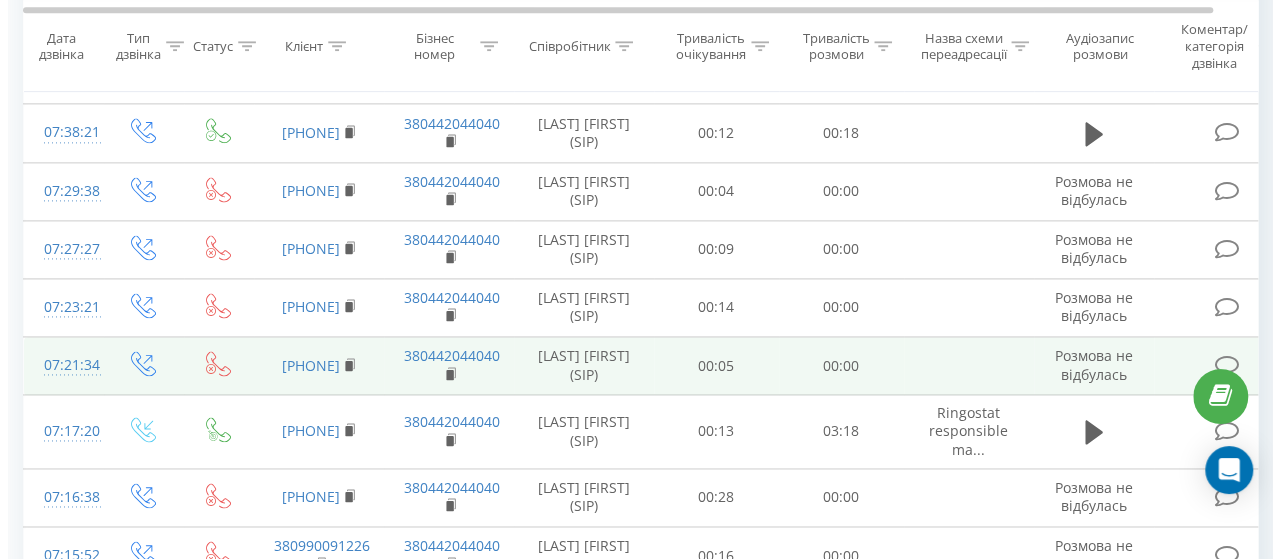 scroll, scrollTop: 1200, scrollLeft: 0, axis: vertical 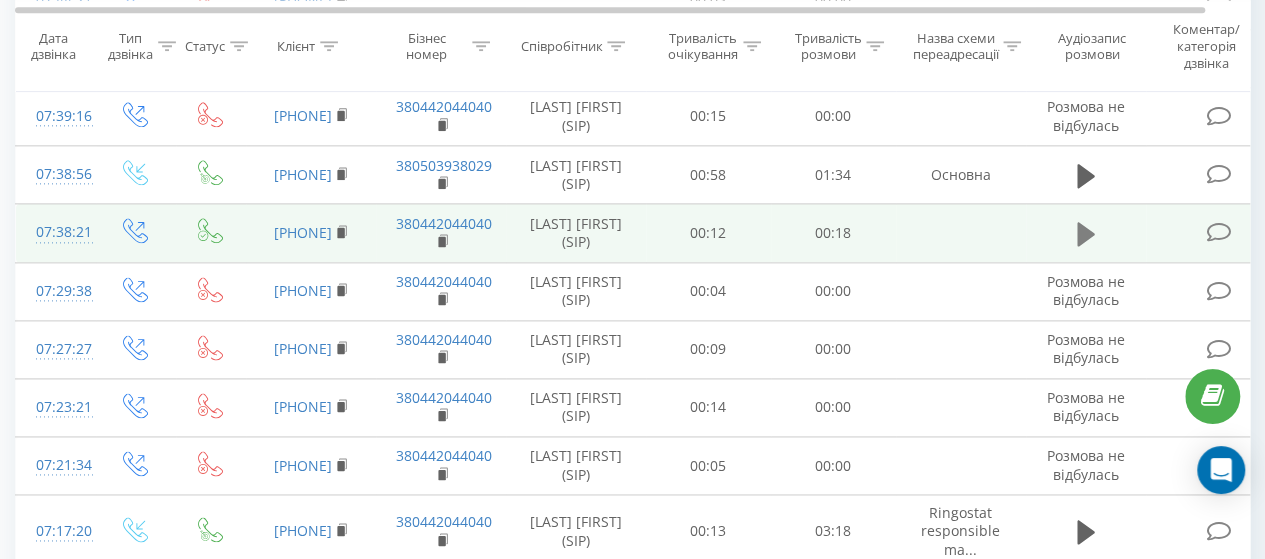 click 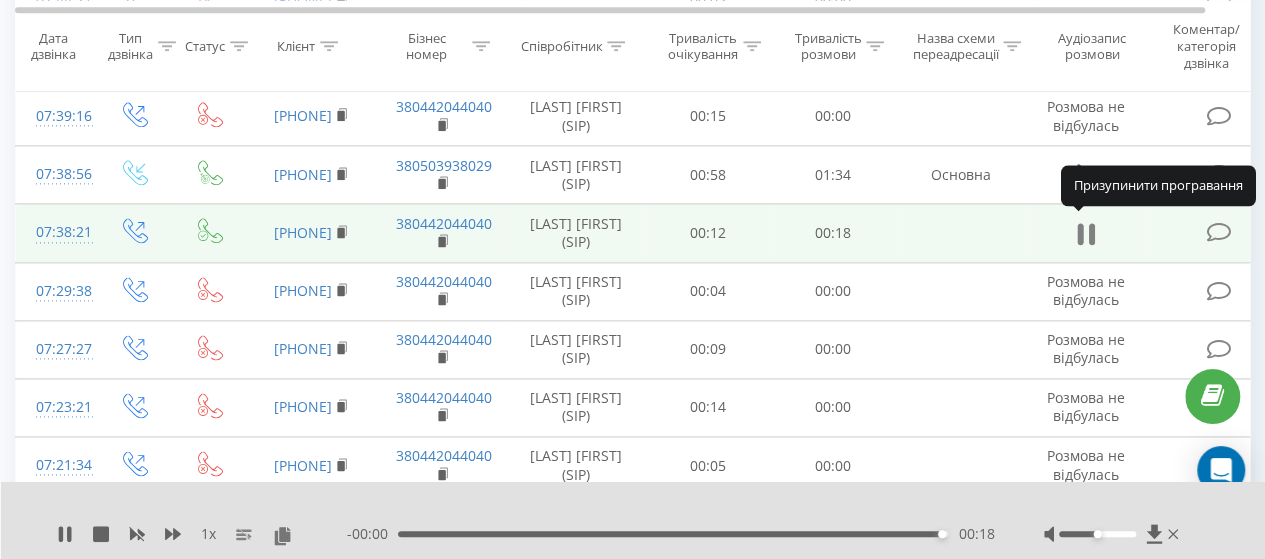 click 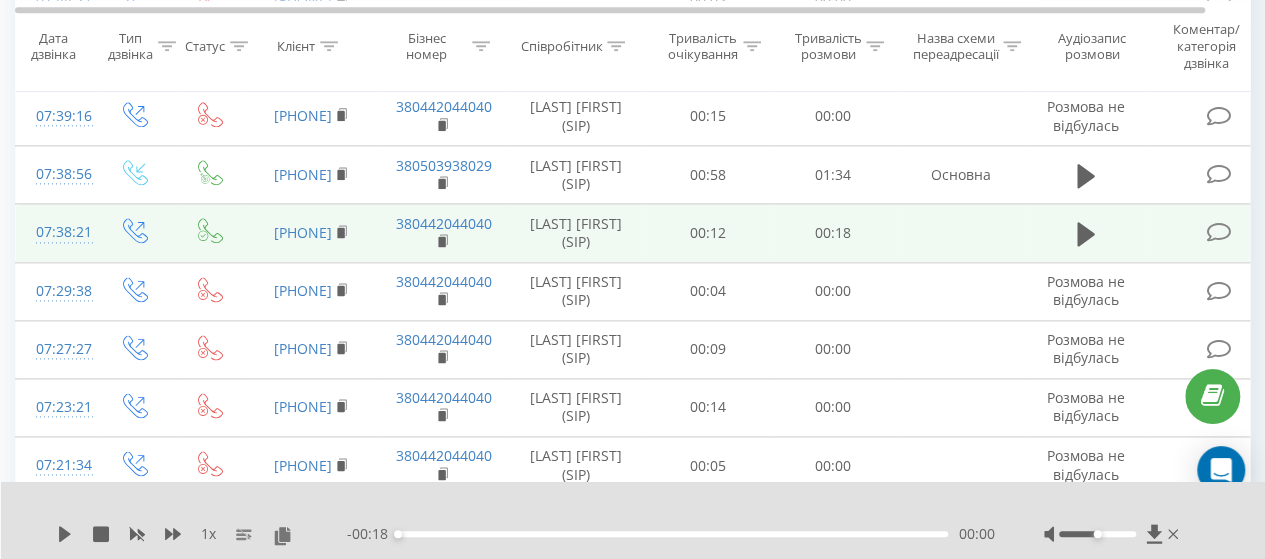click at bounding box center [1221, 233] 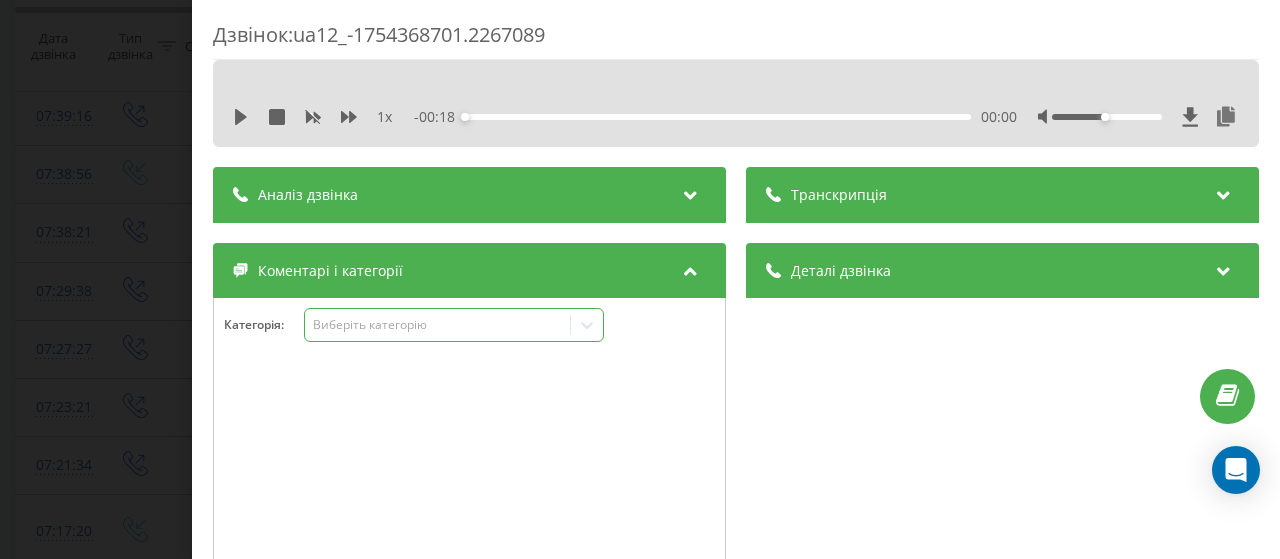 click 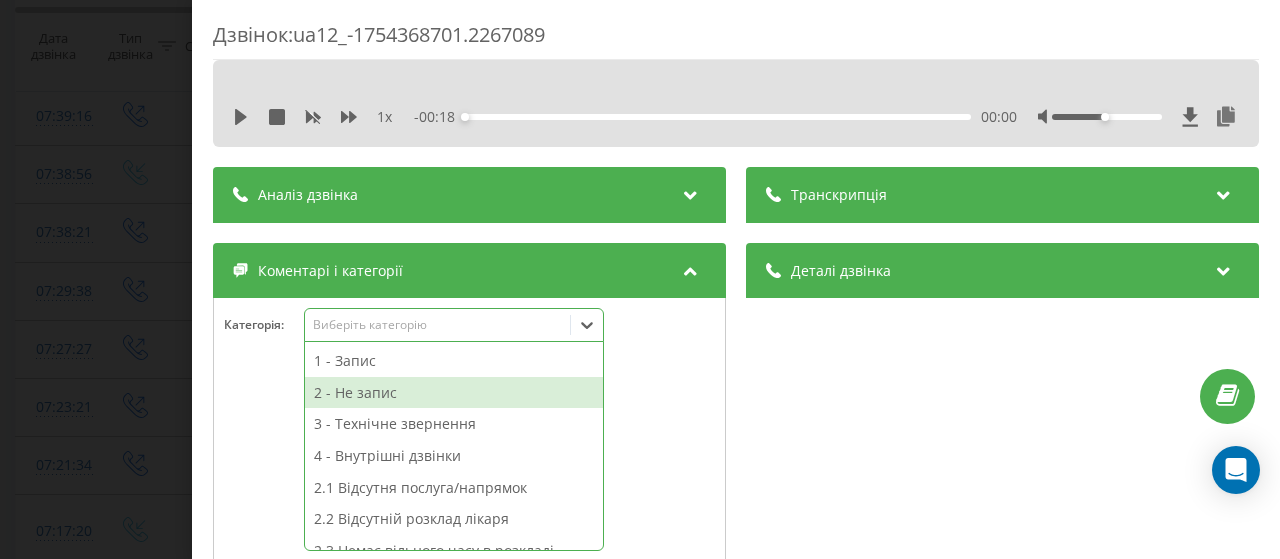 click on "2 - Не запис" at bounding box center (454, 393) 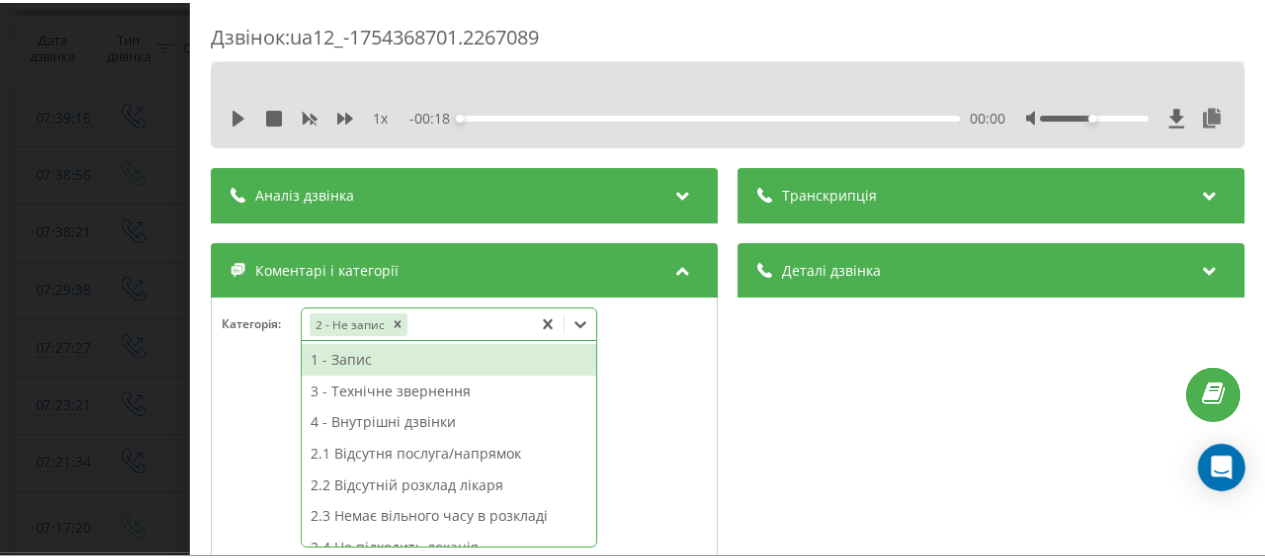 scroll, scrollTop: 300, scrollLeft: 0, axis: vertical 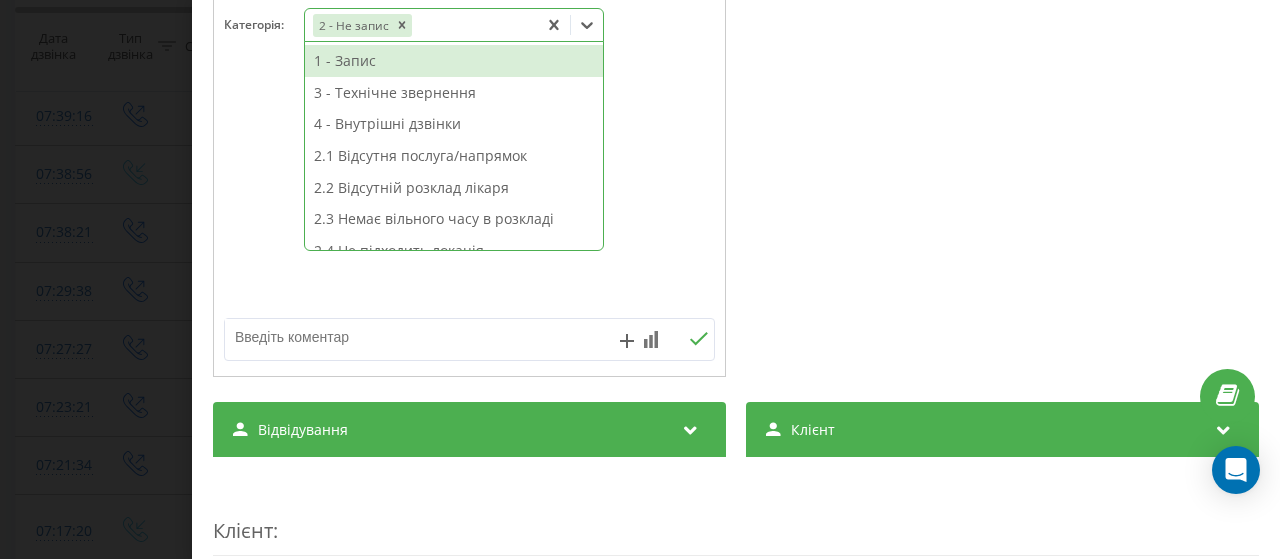 click at bounding box center [420, 337] 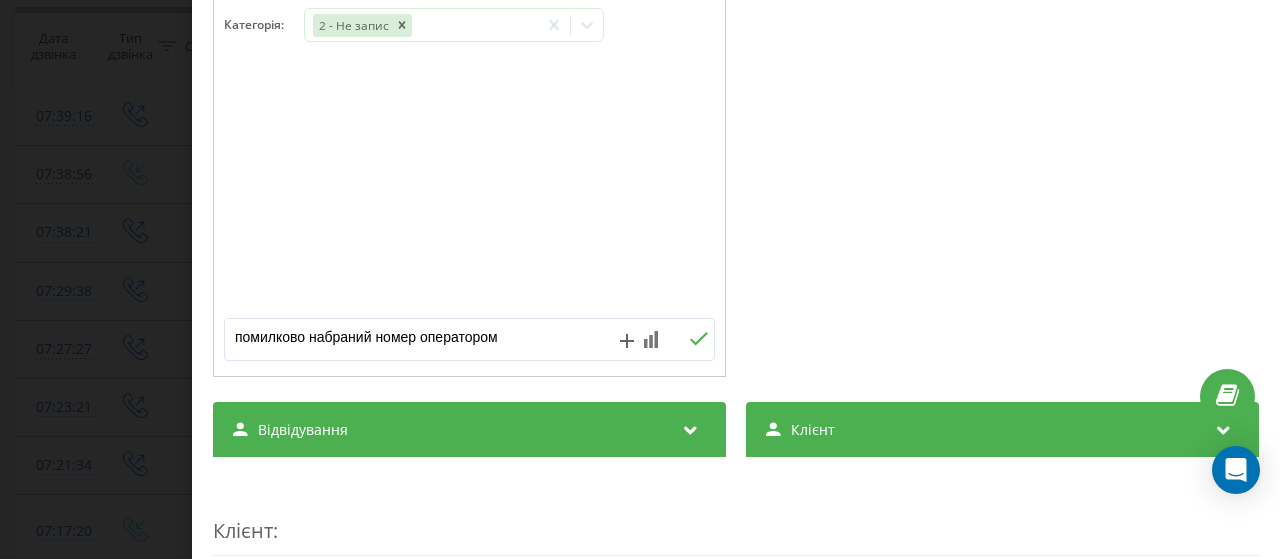 type on "помилково набраний номер оператором" 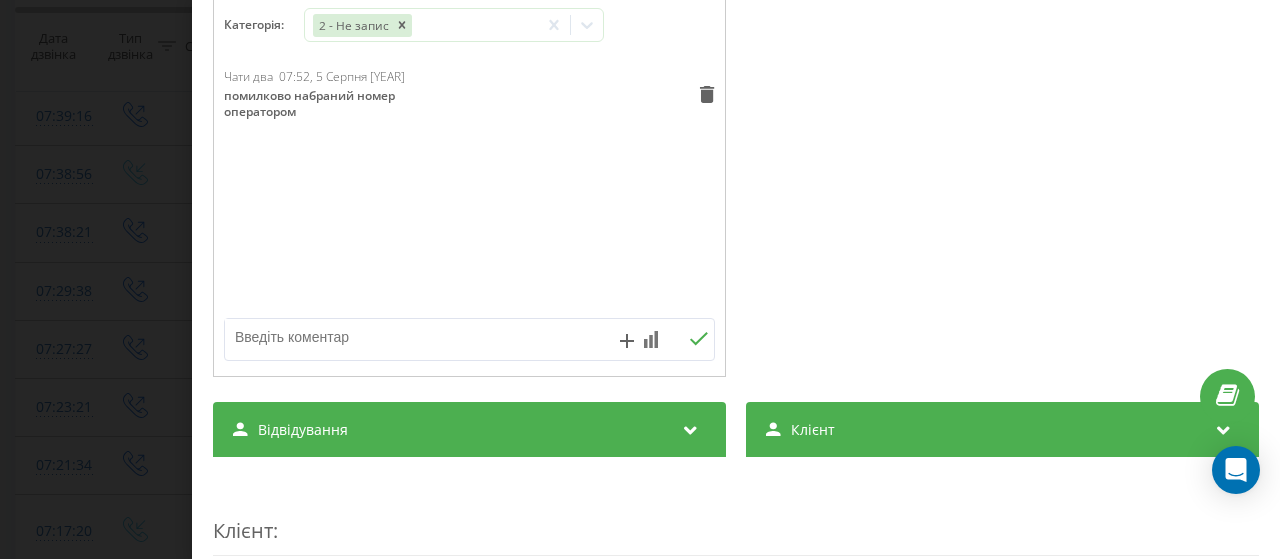 click on "Дзвінок :  ua12_-1754368701.2267089   1 x  - 00:18 00:00   00:00   Транскрипція Для AI-аналізу майбутніх дзвінків  налаштуйте та активуйте профіль на сторінці . Якщо профіль вже є і дзвінок відповідає його умовам, оновіть сторінку через 10 хвилин - AI аналізує поточний дзвінок. Аналіз дзвінка Для AI-аналізу майбутніх дзвінків  налаштуйте та активуйте профіль на сторінці . Якщо профіль вже є і дзвінок відповідає його умовам, оновіть сторінку через 10 хвилин - AI аналізує поточний дзвінок. Деталі дзвінка Загальне Дата дзвінка 2025-08-05 07:38:21 Тип дзвінка Вихідний Статус дзвінка Успішний 380442044040" at bounding box center [640, 279] 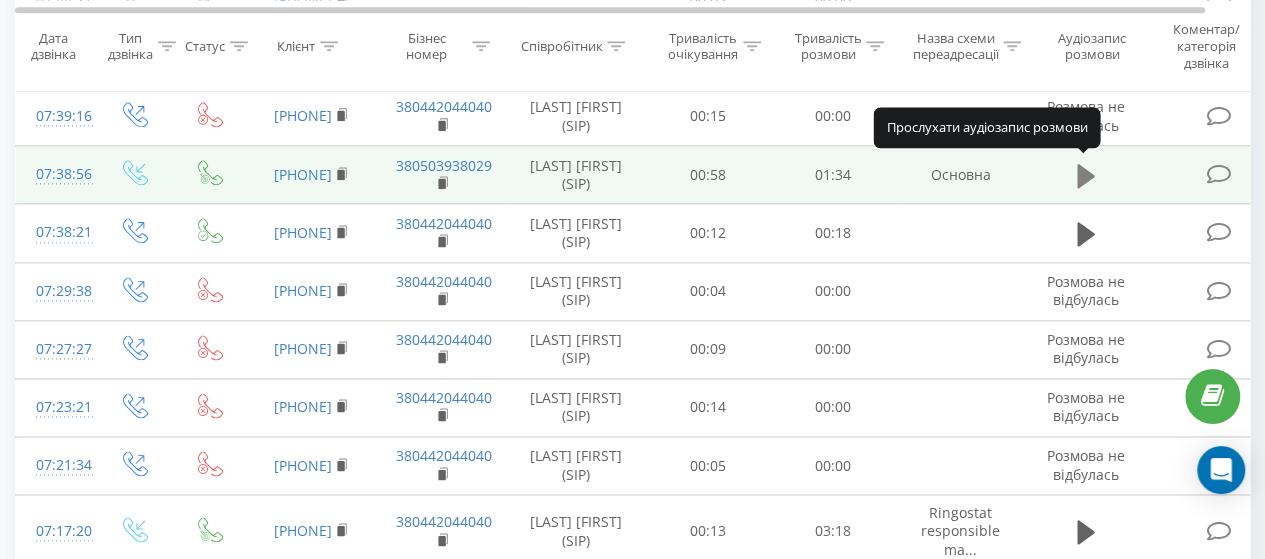 click 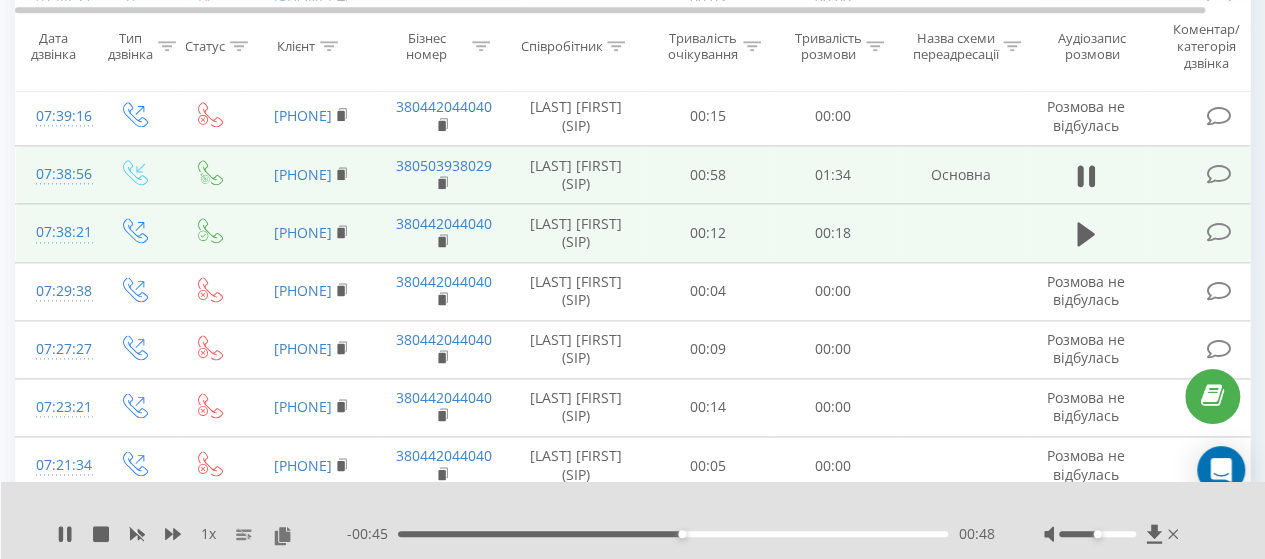 click at bounding box center (1218, 232) 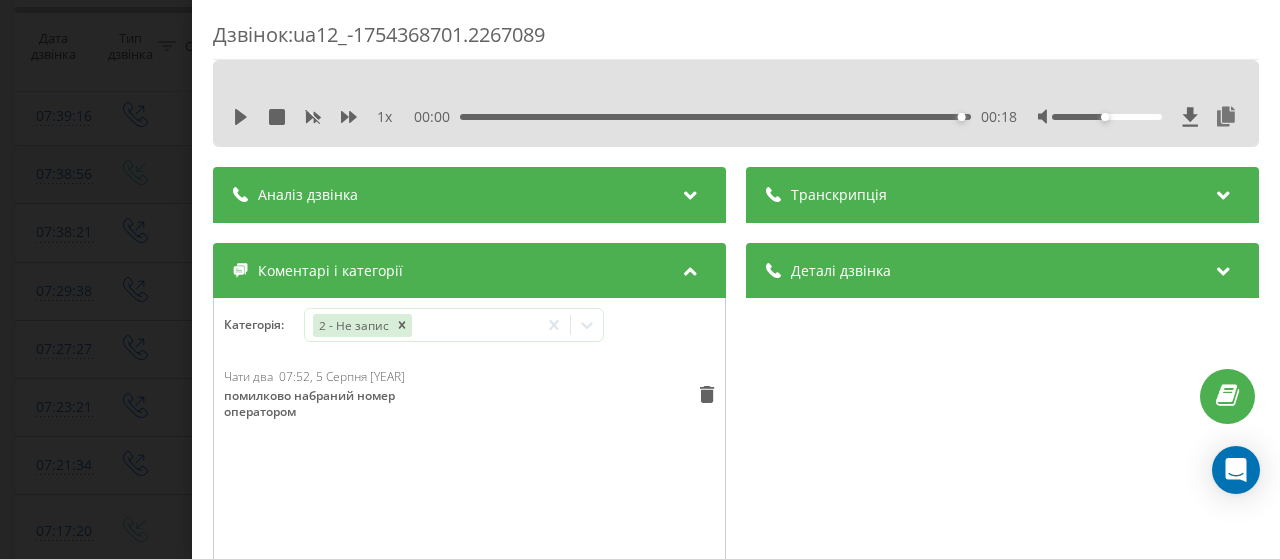 click on "Дзвінок :  ua12_-1754368701.2267089   1 x  00:00 00:18   00:18   Транскрипція Для AI-аналізу майбутніх дзвінків  налаштуйте та активуйте профіль на сторінці . Якщо профіль вже є і дзвінок відповідає його умовам, оновіть сторінку через 10 хвилин - AI аналізує поточний дзвінок. Аналіз дзвінка Для AI-аналізу майбутніх дзвінків  налаштуйте та активуйте профіль на сторінці . Якщо профіль вже є і дзвінок відповідає його умовам, оновіть сторінку через 10 хвилин - AI аналізує поточний дзвінок. Деталі дзвінка Загальне Дата дзвінка 2025-08-05 07:38:21 Тип дзвінка Вихідний Статус дзвінка Успішний 380442044040 :" at bounding box center (640, 279) 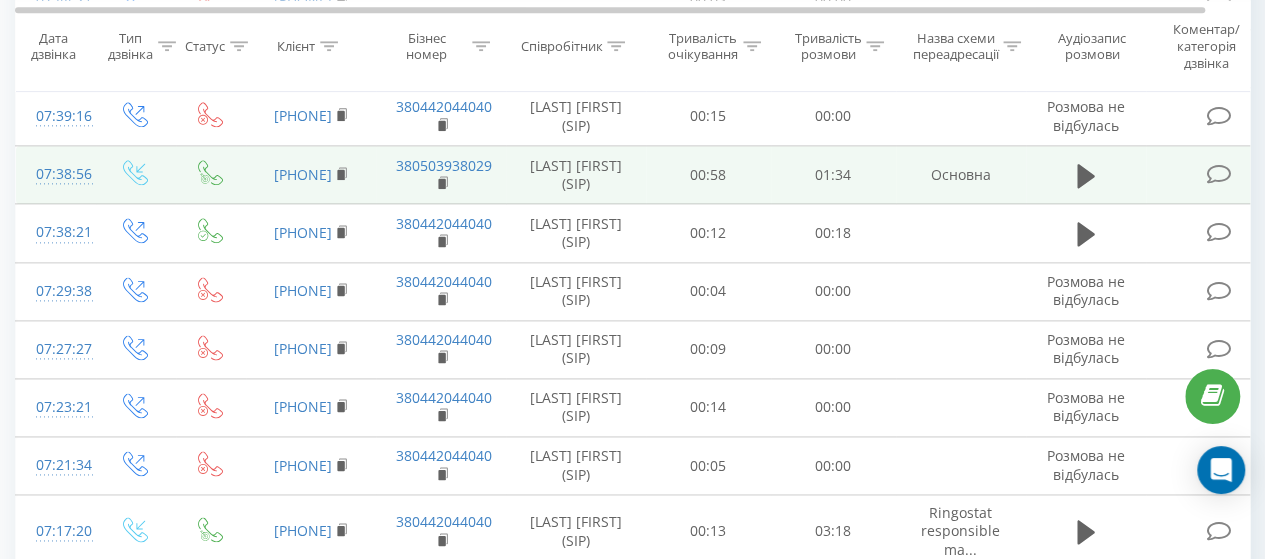 click at bounding box center [1218, 174] 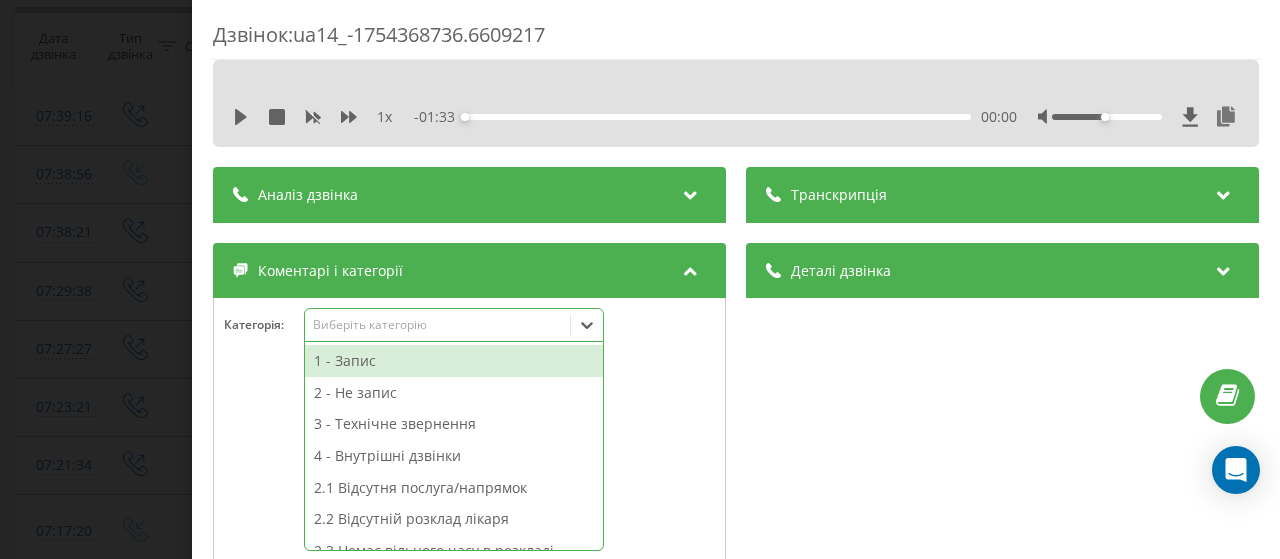 click 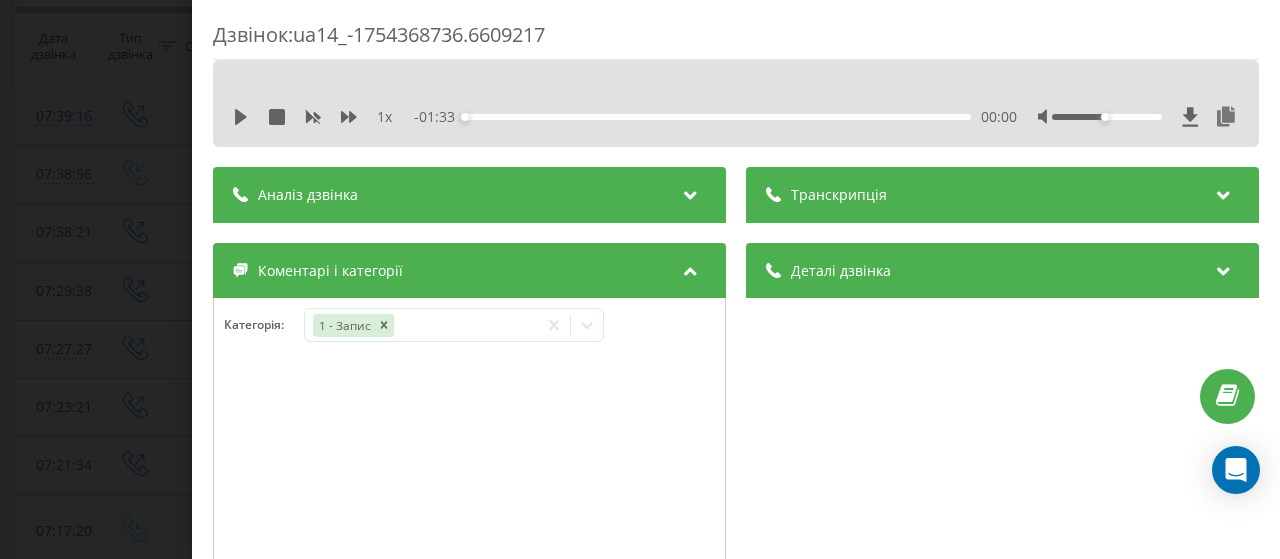 click on "Дзвінок :  ua14_-1754368736.6609217   1 x  - 01:33 00:00   00:00   Транскрипція Для AI-аналізу майбутніх дзвінків  налаштуйте та активуйте профіль на сторінці . Якщо профіль вже є і дзвінок відповідає його умовам, оновіть сторінку через 10 хвилин - AI аналізує поточний дзвінок. Аналіз дзвінка Для AI-аналізу майбутніх дзвінків  налаштуйте та активуйте профіль на сторінці . Якщо профіль вже є і дзвінок відповідає його умовам, оновіть сторінку через 10 хвилин - AI аналізує поточний дзвінок. Деталі дзвінка Загальне Дата дзвінка 2025-08-05 07:38:56 Тип дзвінка Вхідний Статус дзвінка Цільовий 380503313041 :" at bounding box center [640, 279] 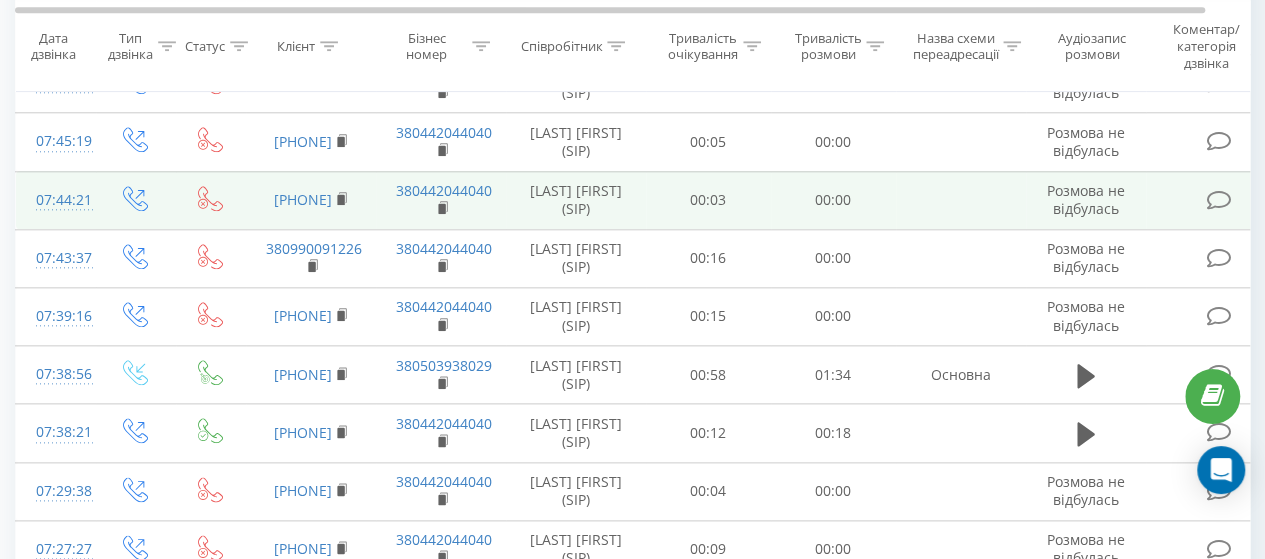 scroll, scrollTop: 800, scrollLeft: 0, axis: vertical 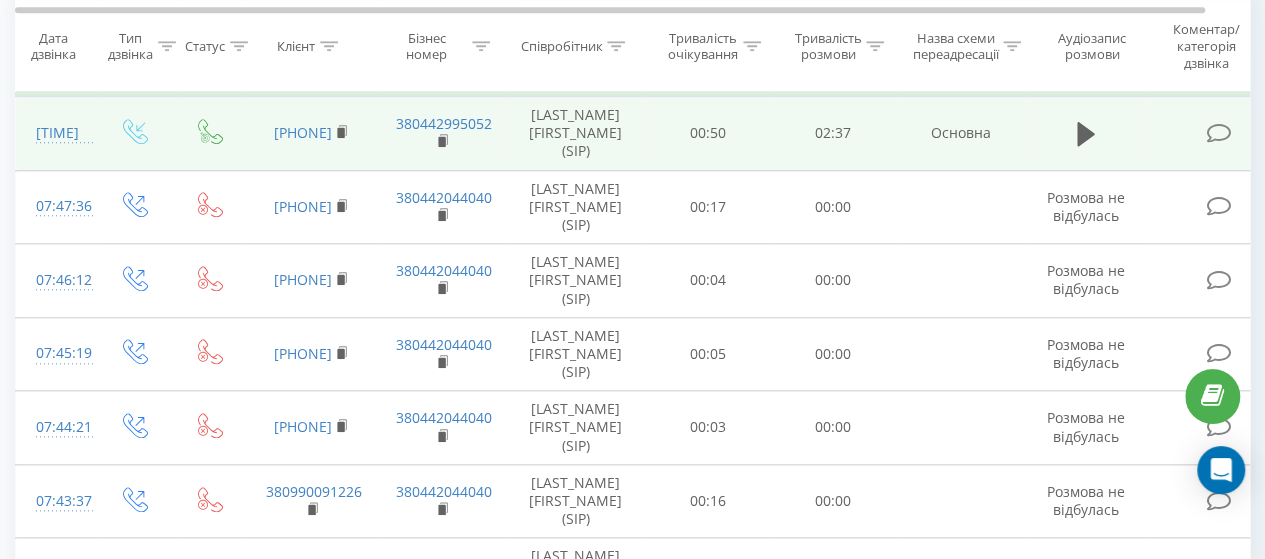 click at bounding box center (1218, 133) 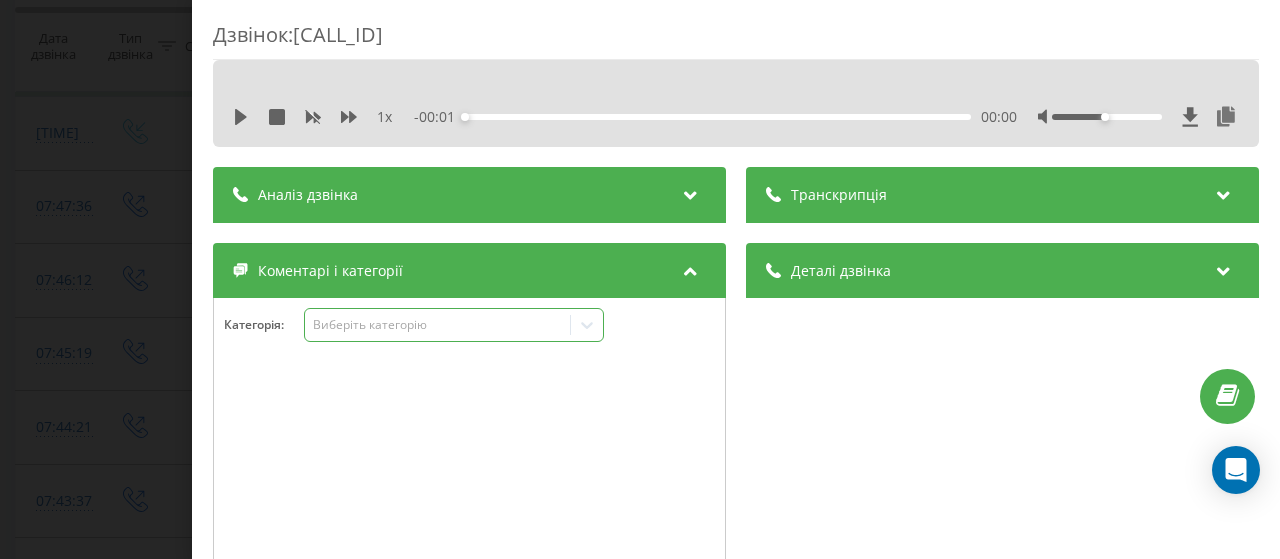 click 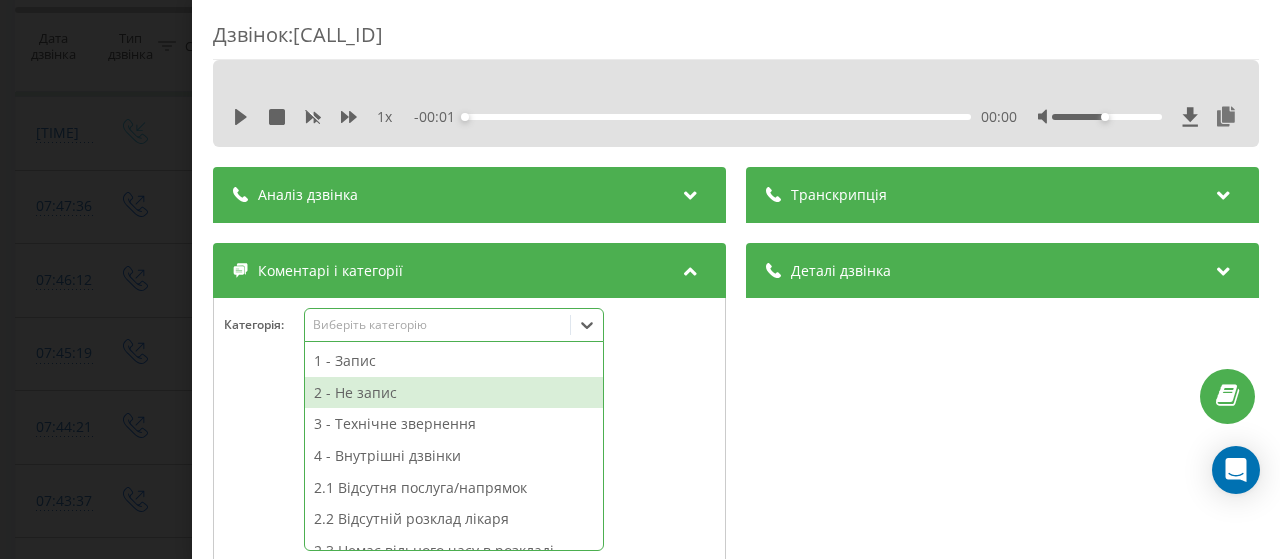 click on "2 - Не запис" at bounding box center [454, 393] 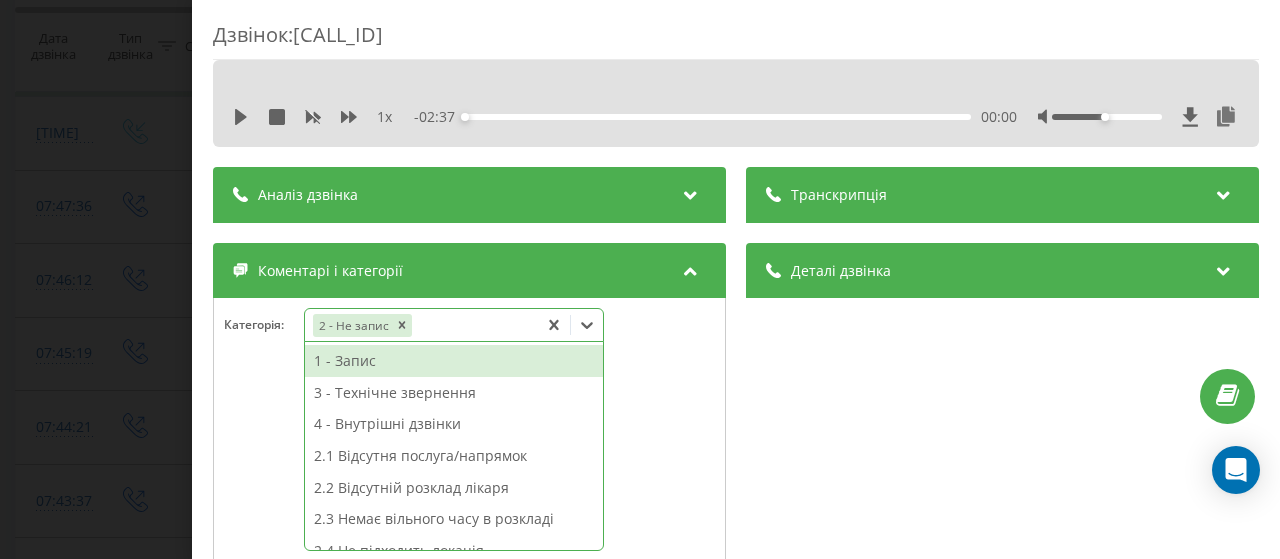 scroll, scrollTop: 100, scrollLeft: 0, axis: vertical 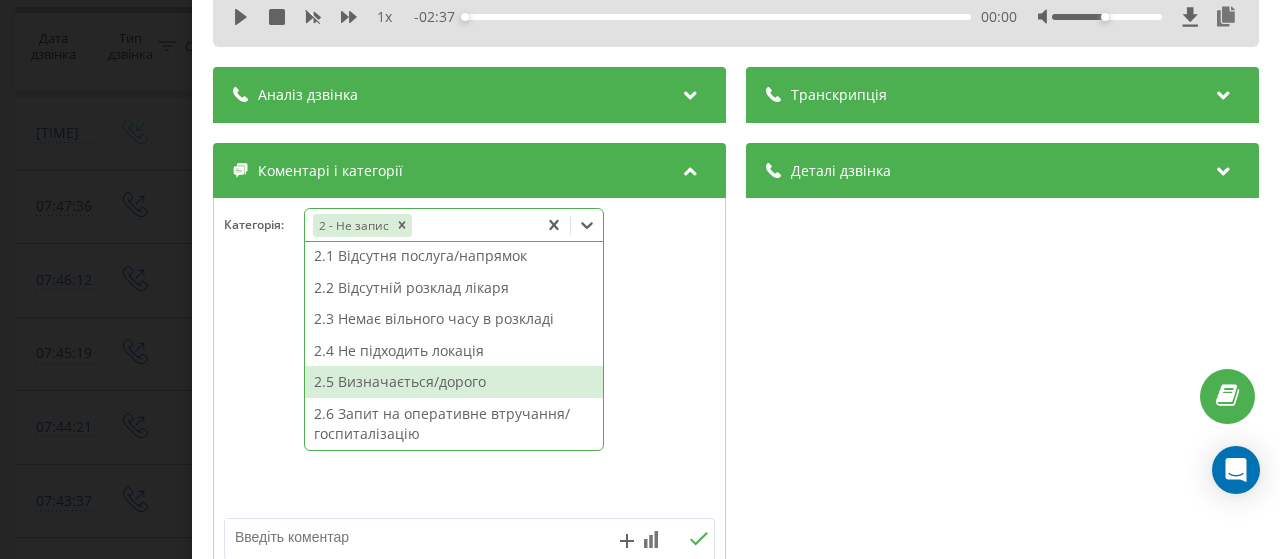 click on "2.5 Визначається/дорого" at bounding box center [454, 382] 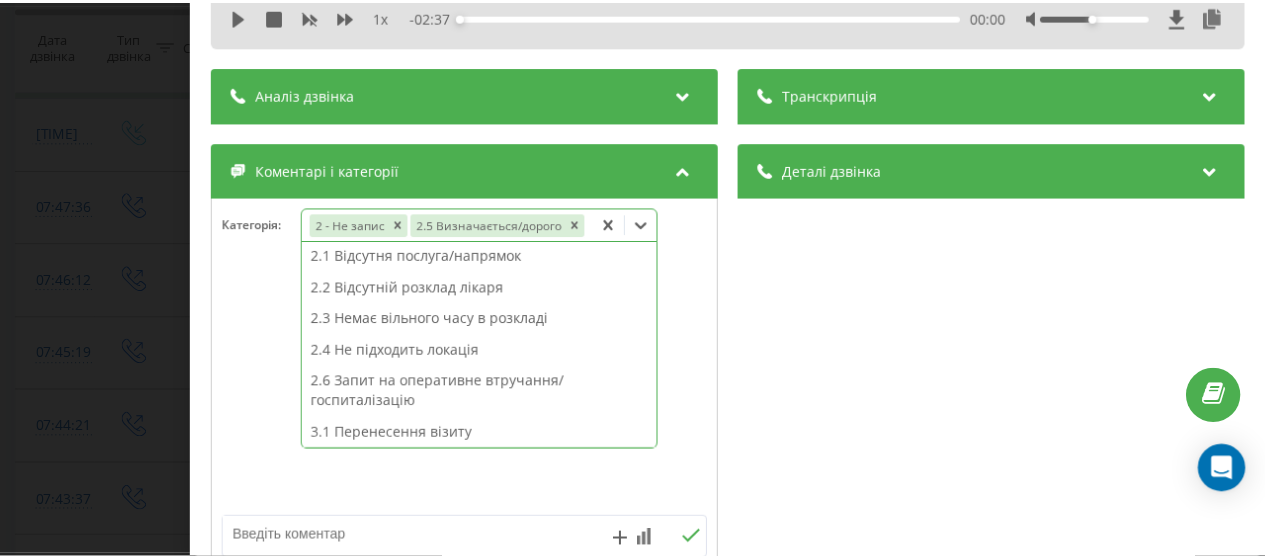scroll, scrollTop: 200, scrollLeft: 0, axis: vertical 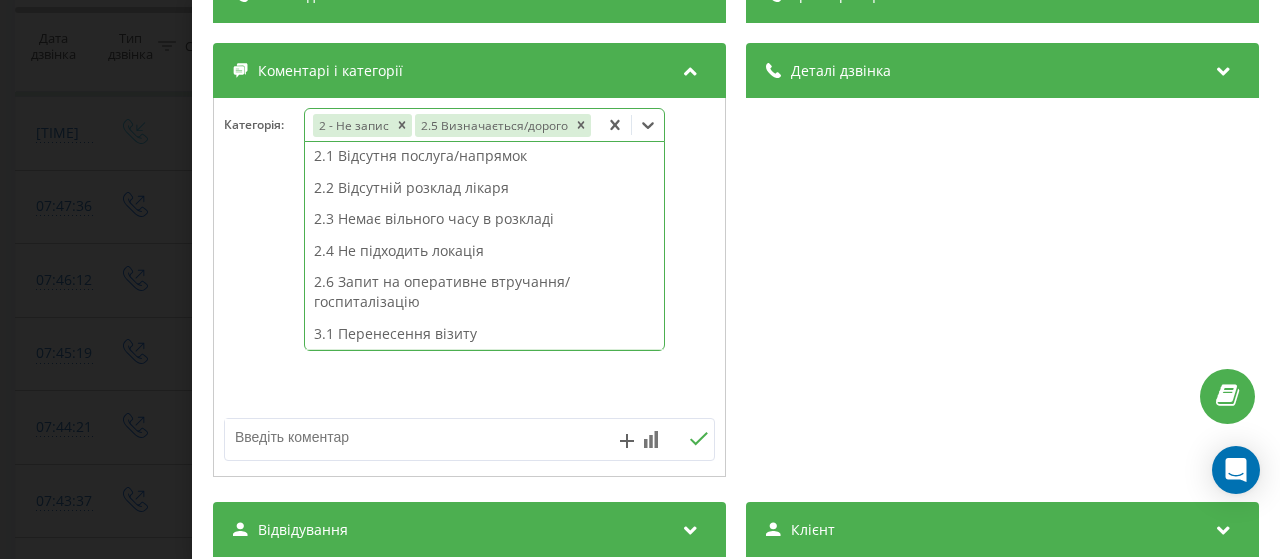 click on "Дзвінок :  ua6_-1754369635.11331734   1 x  - 02:37 00:00   00:00   Транскрипція Для AI-аналізу майбутніх дзвінків  налаштуйте та активуйте профіль на сторінці . Якщо профіль вже є і дзвінок відповідає його умовам, оновіть сторінку через 10 хвилин - AI аналізує поточний дзвінок. Аналіз дзвінка Для AI-аналізу майбутніх дзвінків  налаштуйте та активуйте профіль на сторінці . Якщо профіль вже є і дзвінок відповідає його умовам, оновіть сторінку через 10 хвилин - AI аналізує поточний дзвінок. Деталі дзвінка Загальне Дата дзвінка 2025-08-05 07:53:55 Тип дзвінка Вхідний Статус дзвінка Цільовий 380677667807 :" at bounding box center [640, 279] 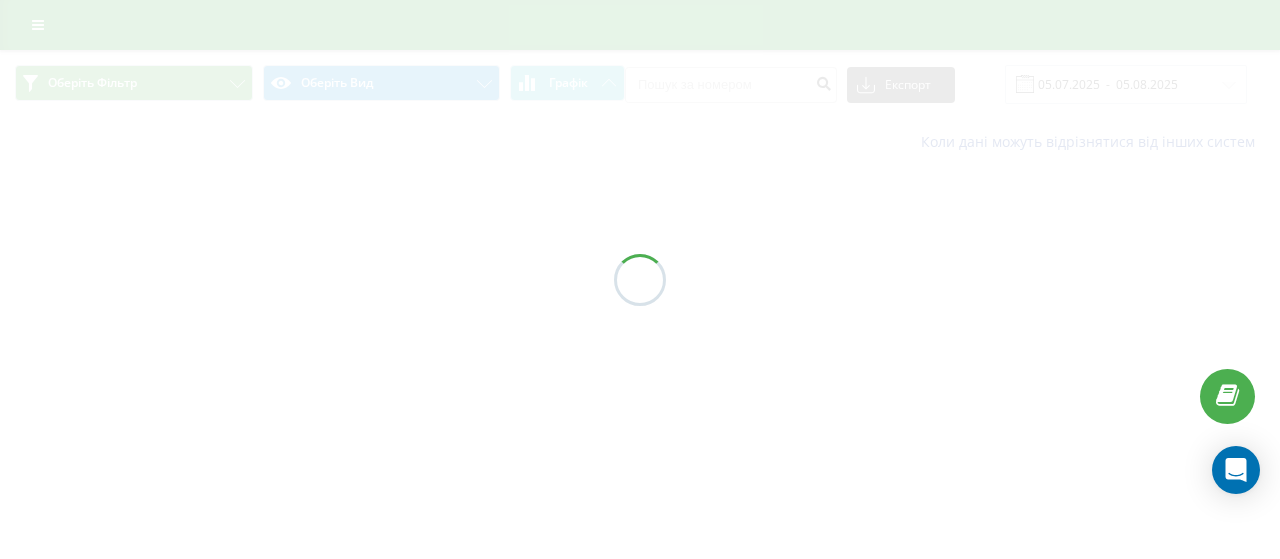 scroll, scrollTop: 0, scrollLeft: 0, axis: both 